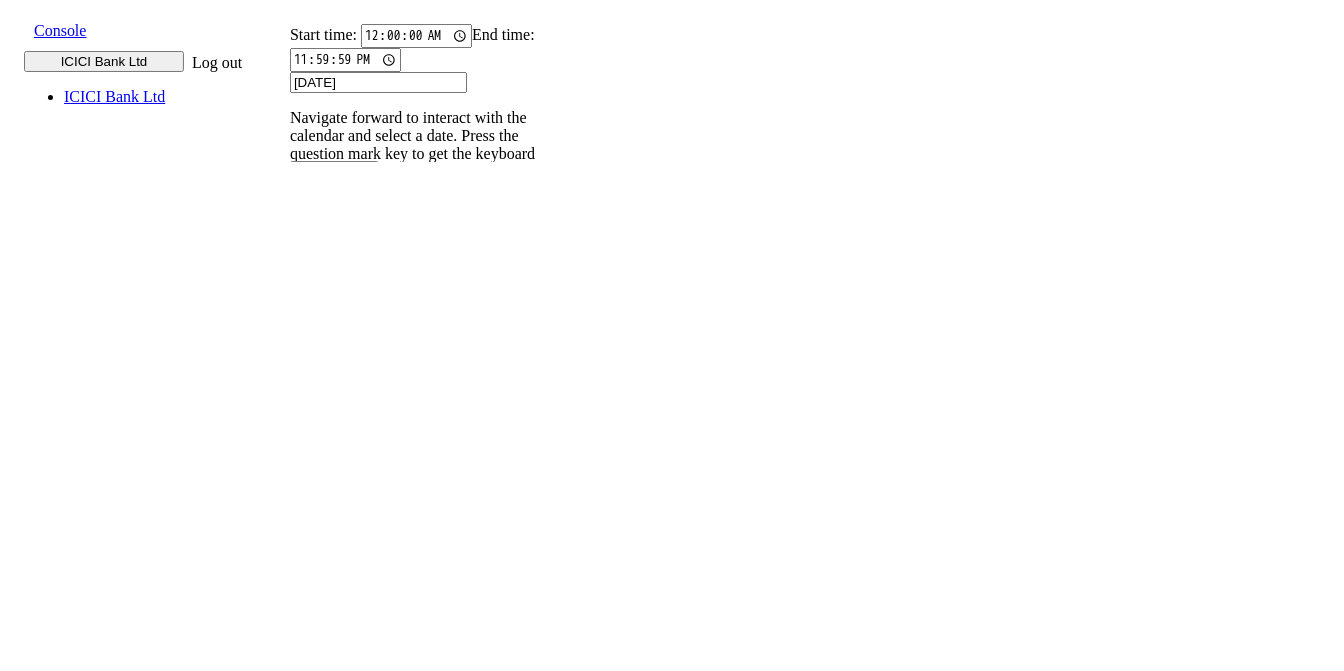 scroll, scrollTop: 0, scrollLeft: 0, axis: both 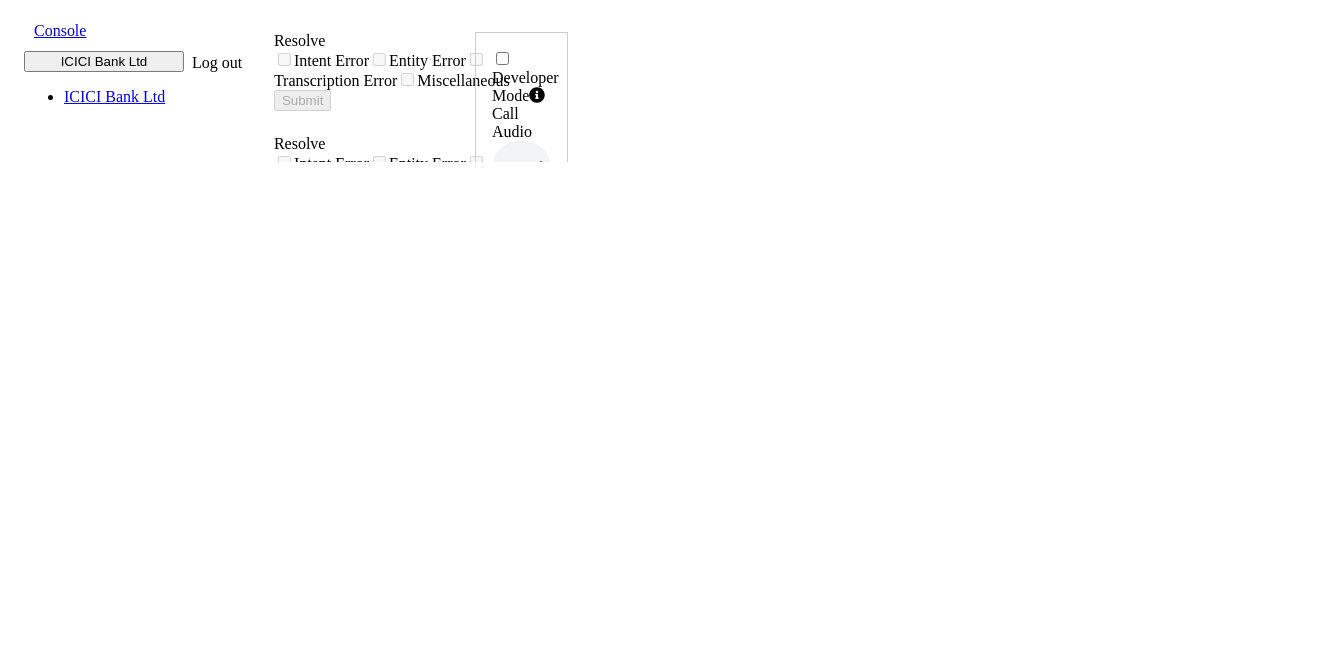 click 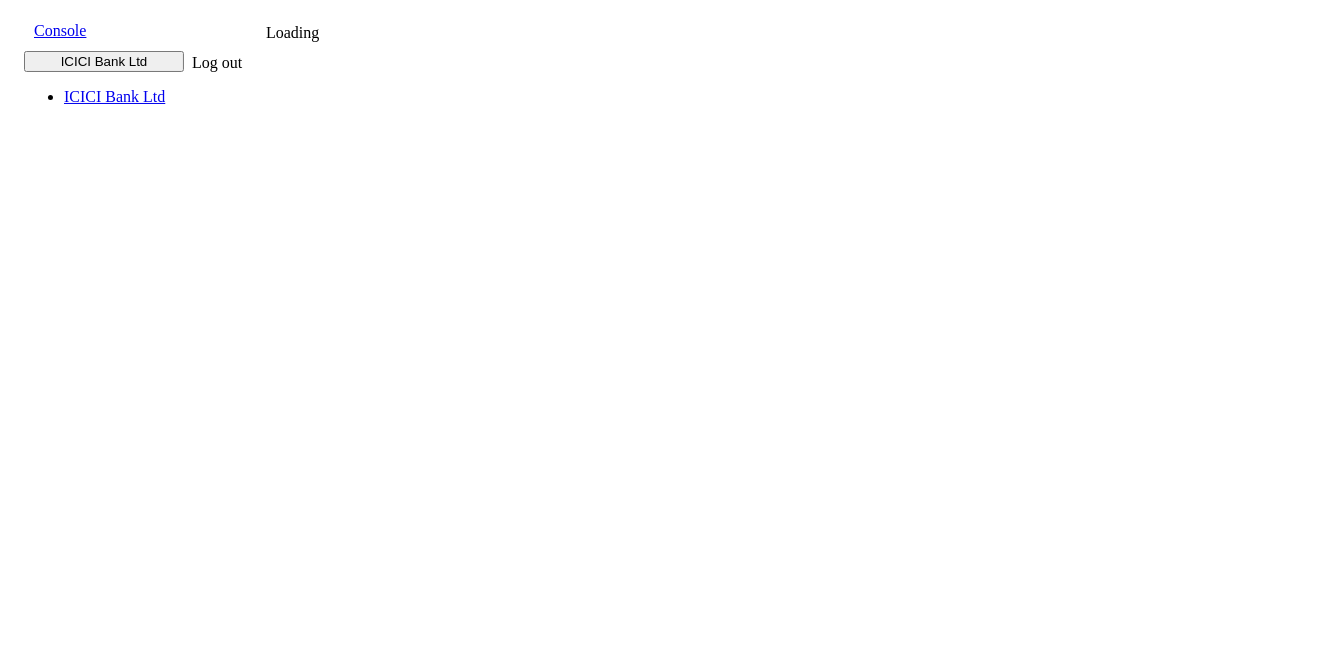 scroll, scrollTop: 0, scrollLeft: 0, axis: both 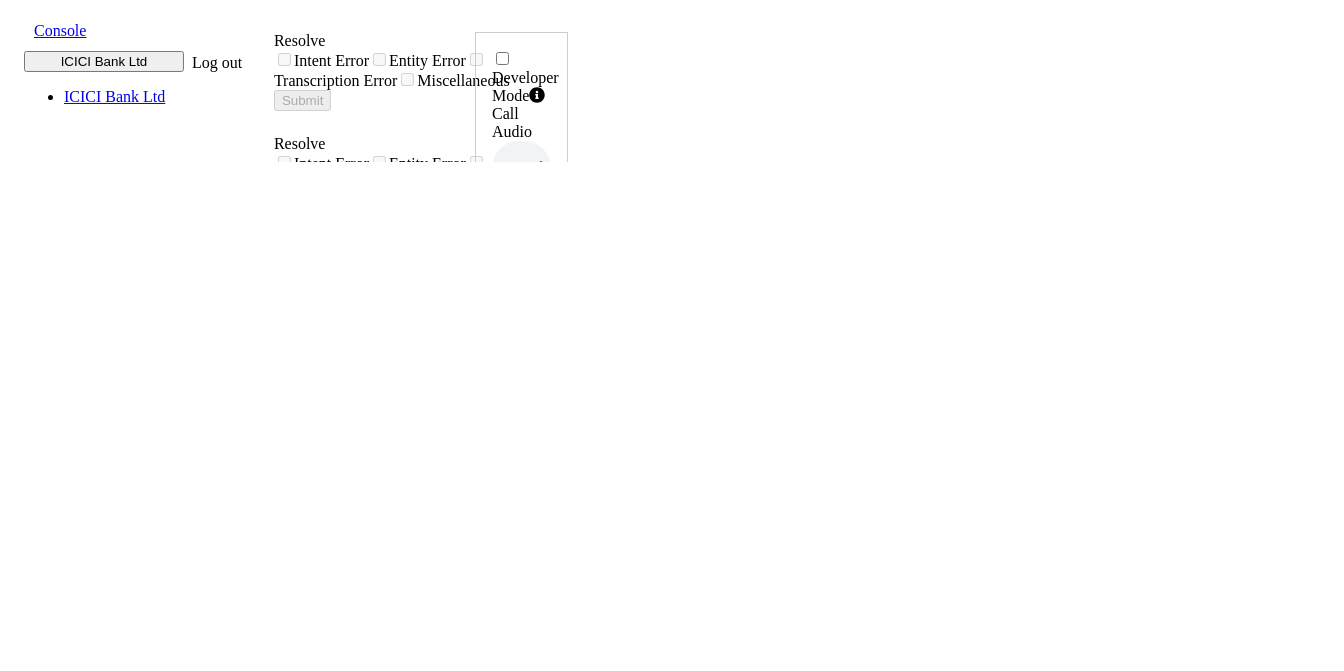 click 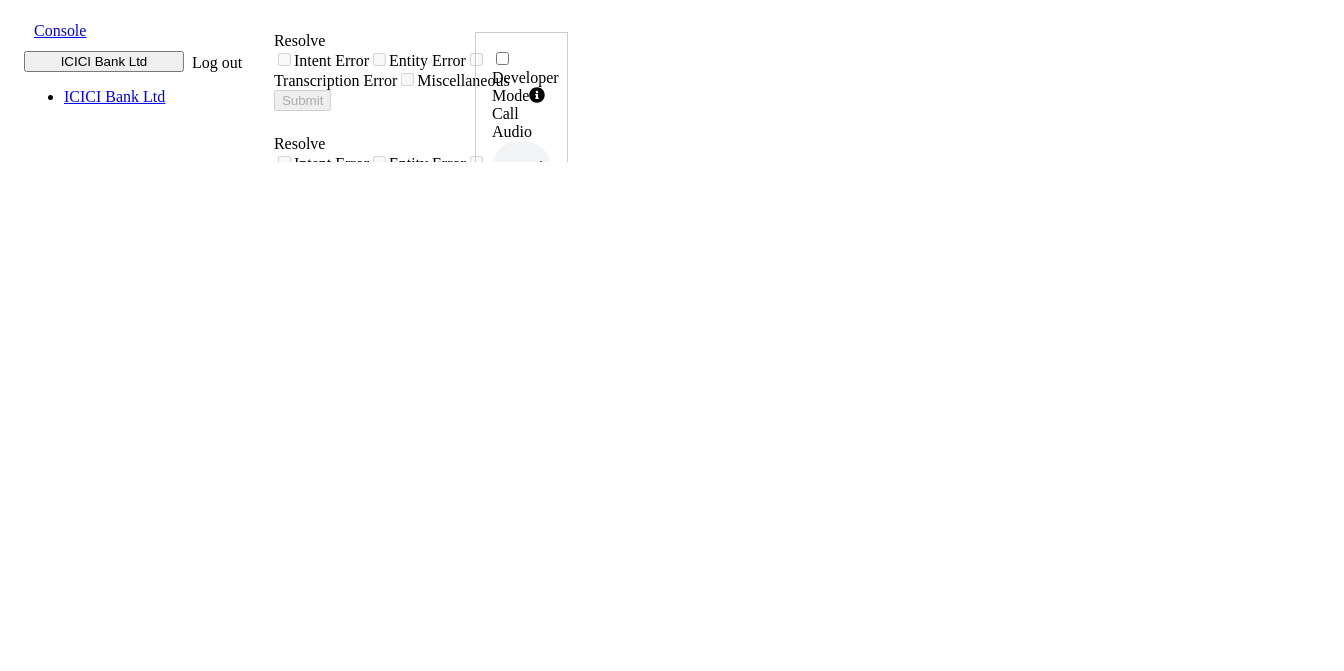 drag, startPoint x: 1195, startPoint y: 435, endPoint x: 1272, endPoint y: 439, distance: 77.10383 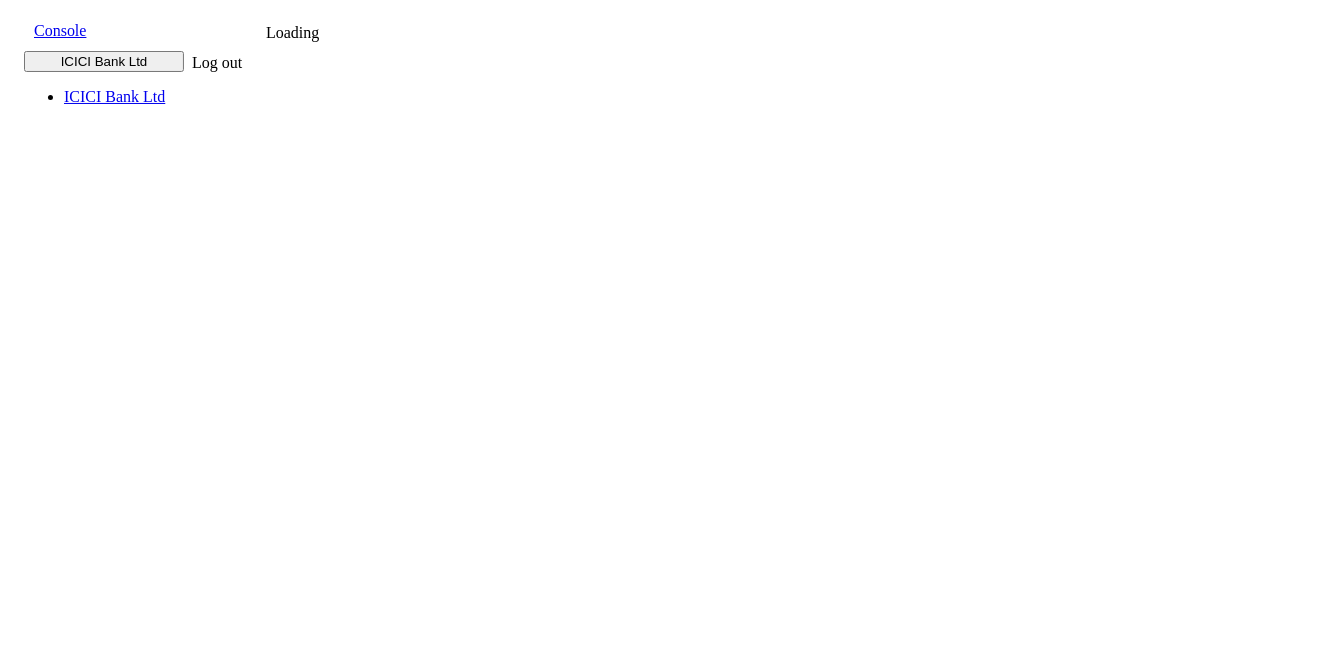 scroll, scrollTop: 0, scrollLeft: 0, axis: both 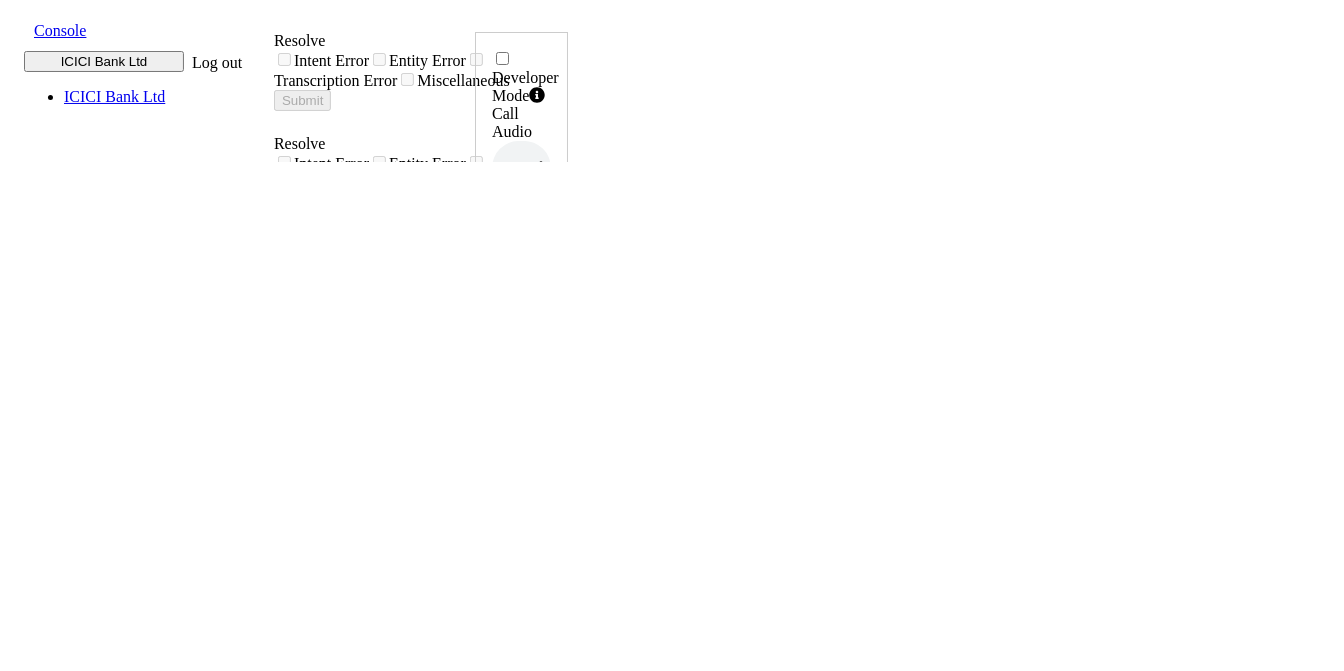 click 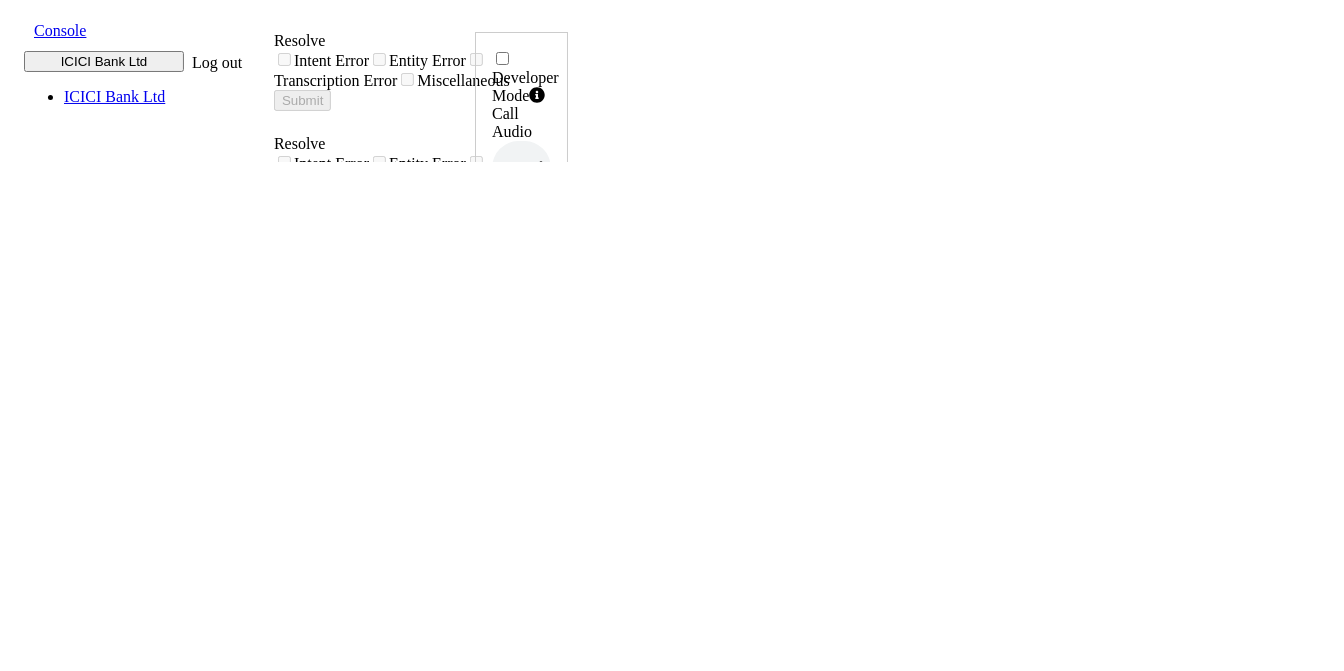 drag, startPoint x: 1205, startPoint y: 437, endPoint x: 1271, endPoint y: 445, distance: 66.48308 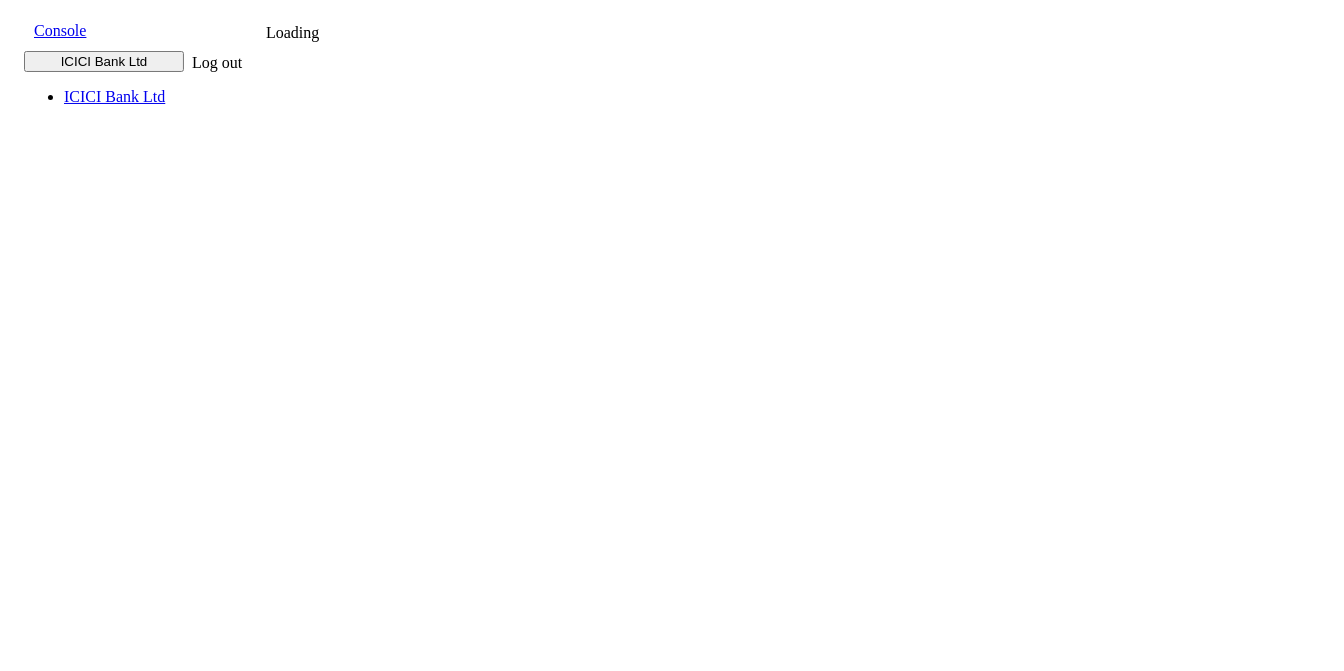 scroll, scrollTop: 0, scrollLeft: 0, axis: both 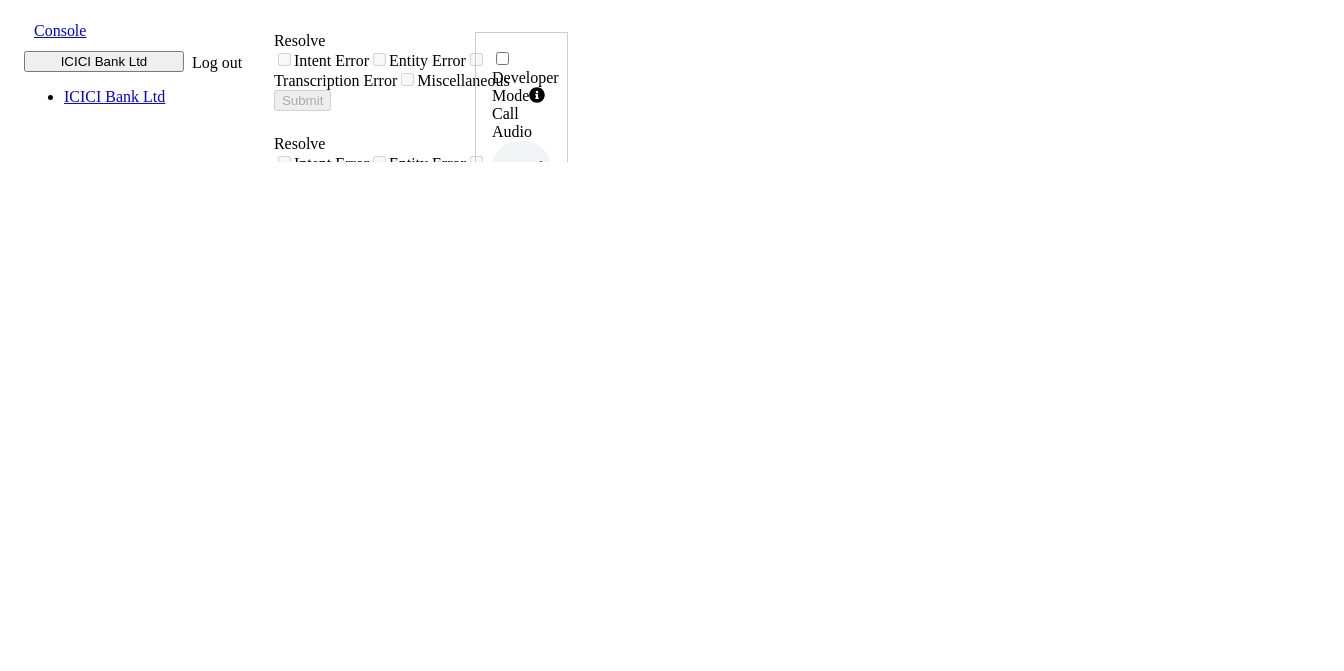click 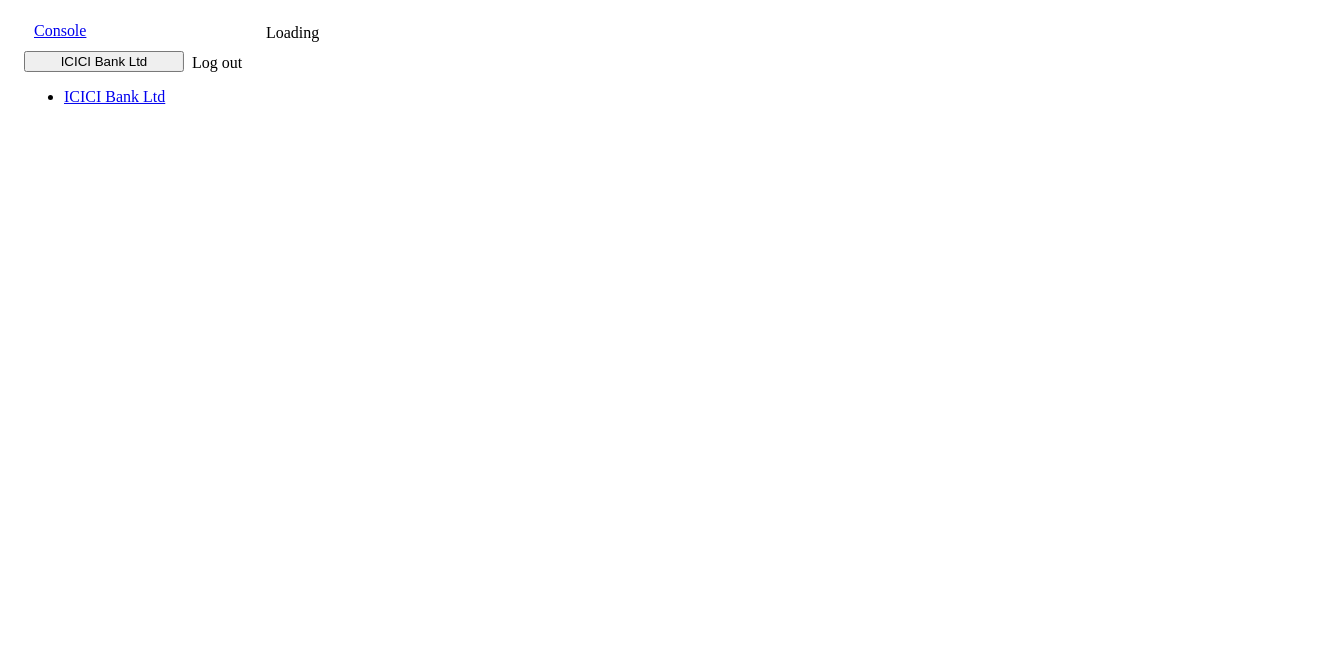 scroll, scrollTop: 0, scrollLeft: 0, axis: both 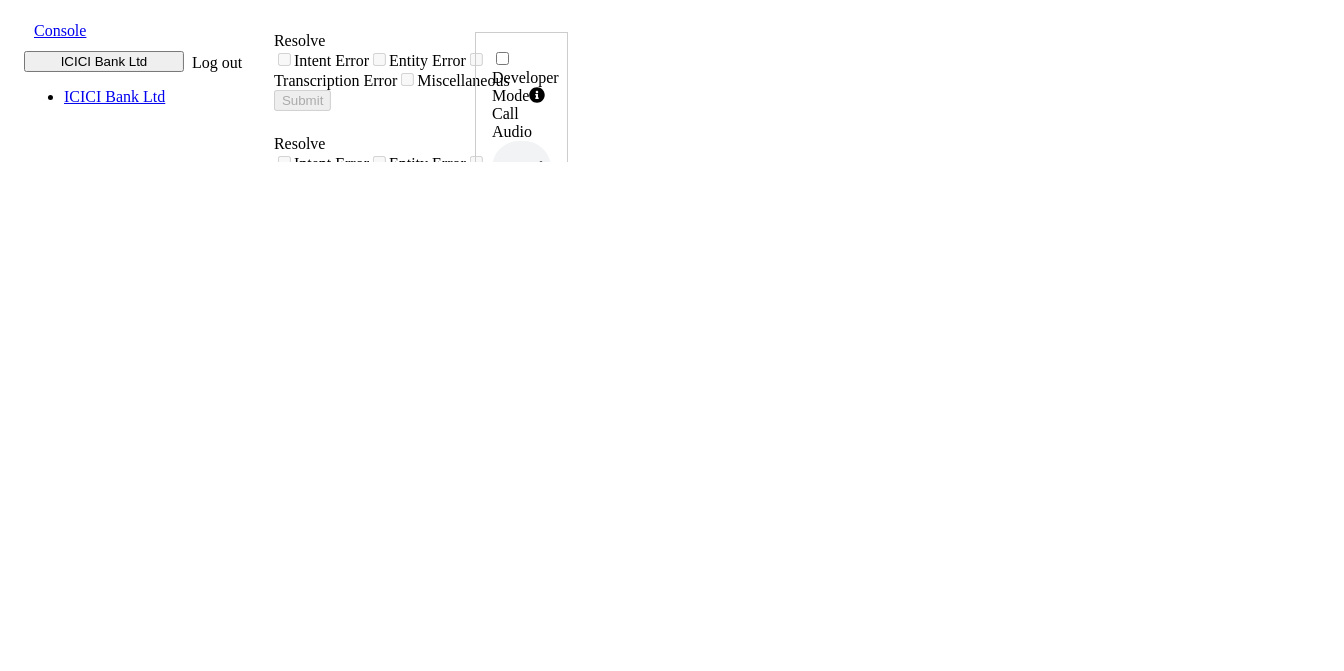 drag, startPoint x: 1205, startPoint y: 439, endPoint x: 1273, endPoint y: 445, distance: 68.26419 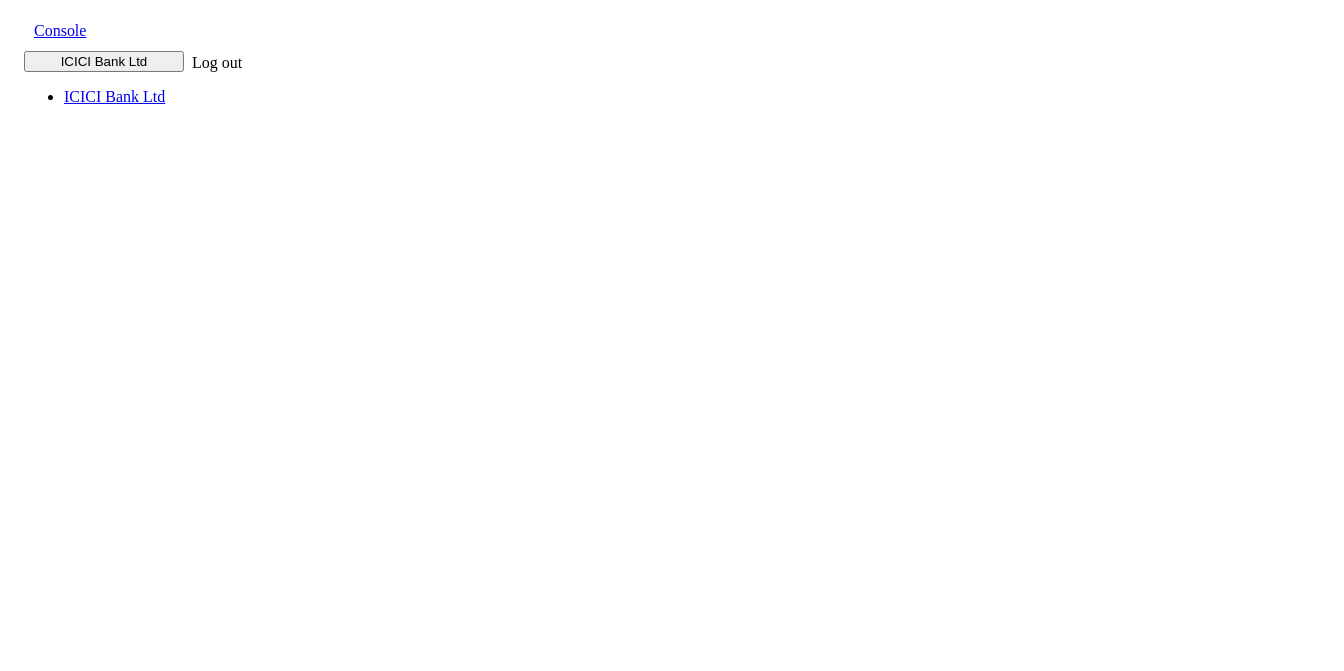 scroll, scrollTop: 0, scrollLeft: 0, axis: both 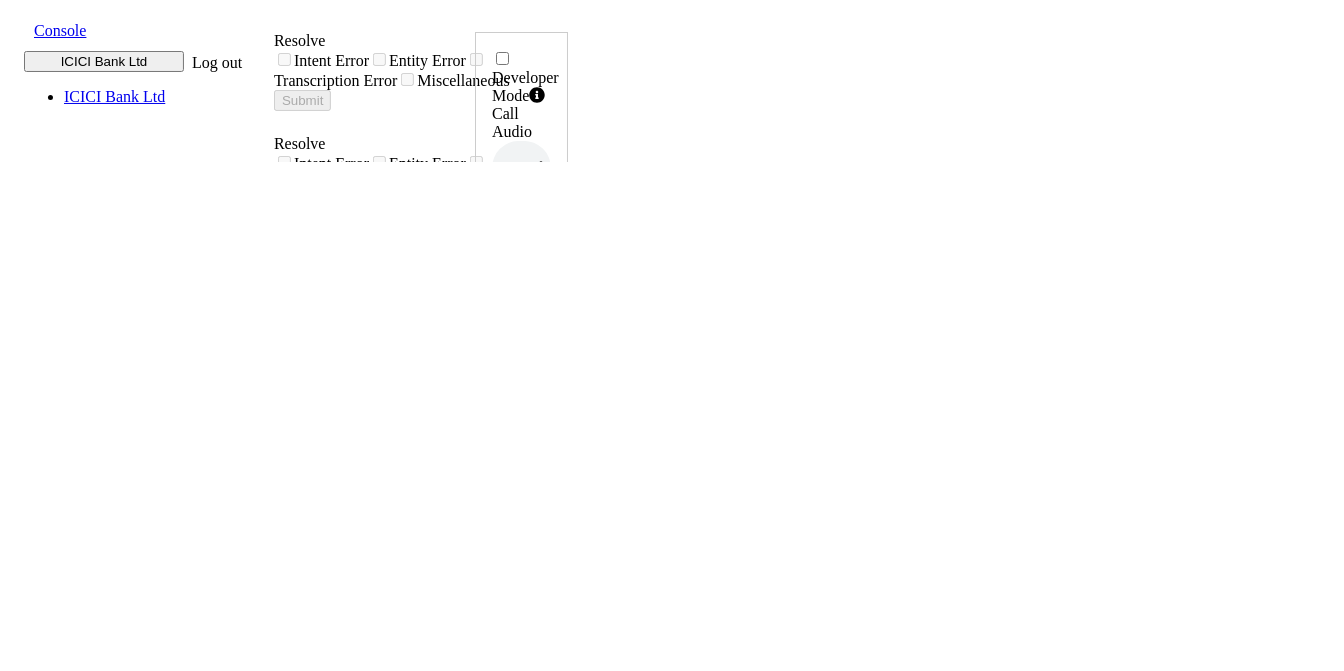 click 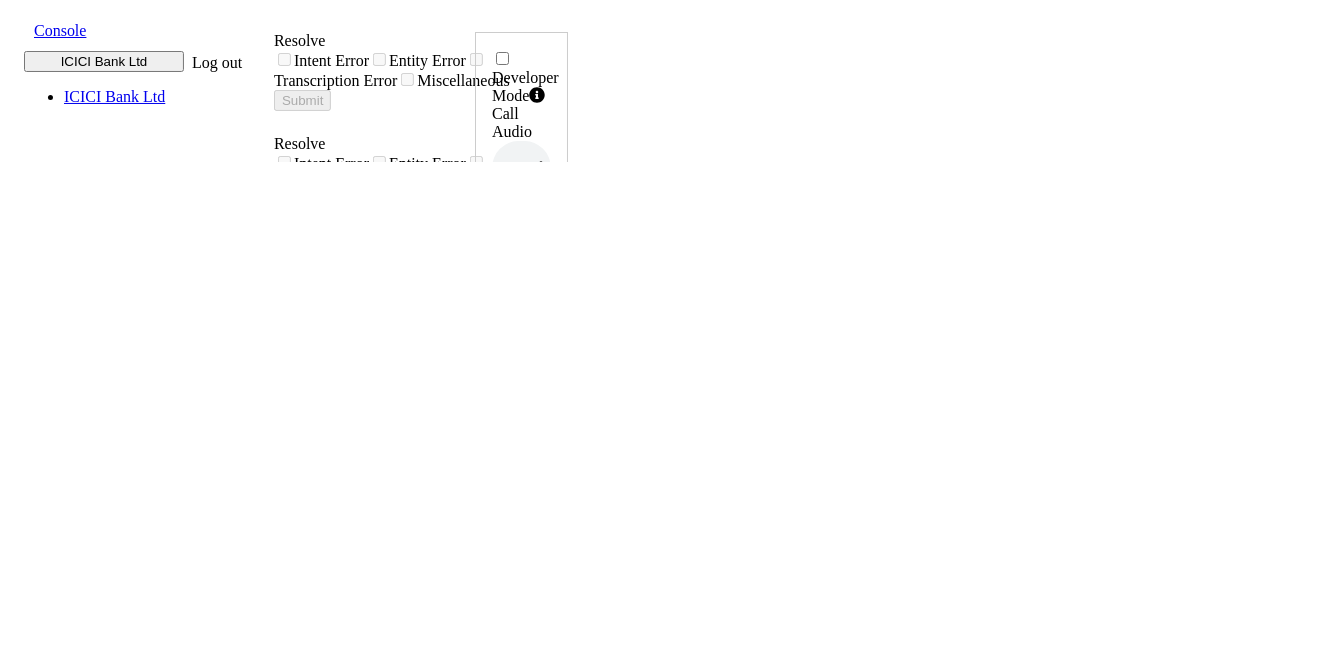 drag, startPoint x: 1196, startPoint y: 439, endPoint x: 1273, endPoint y: 441, distance: 77.02597 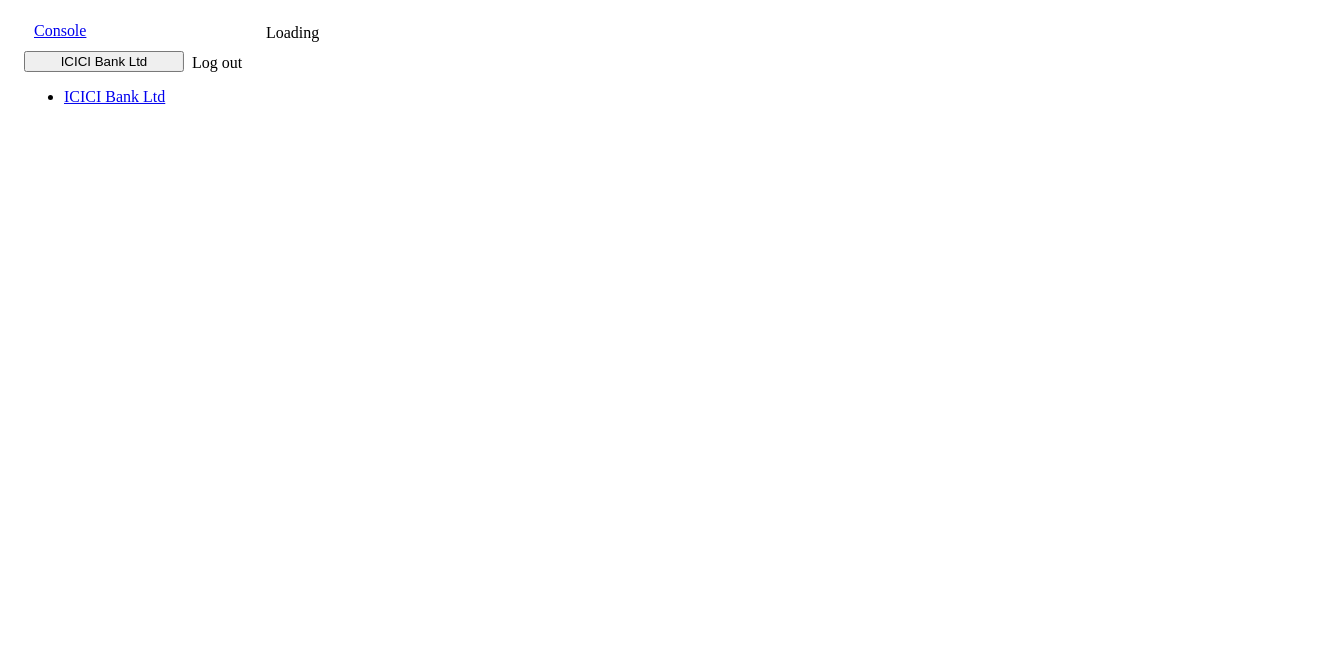 scroll, scrollTop: 0, scrollLeft: 0, axis: both 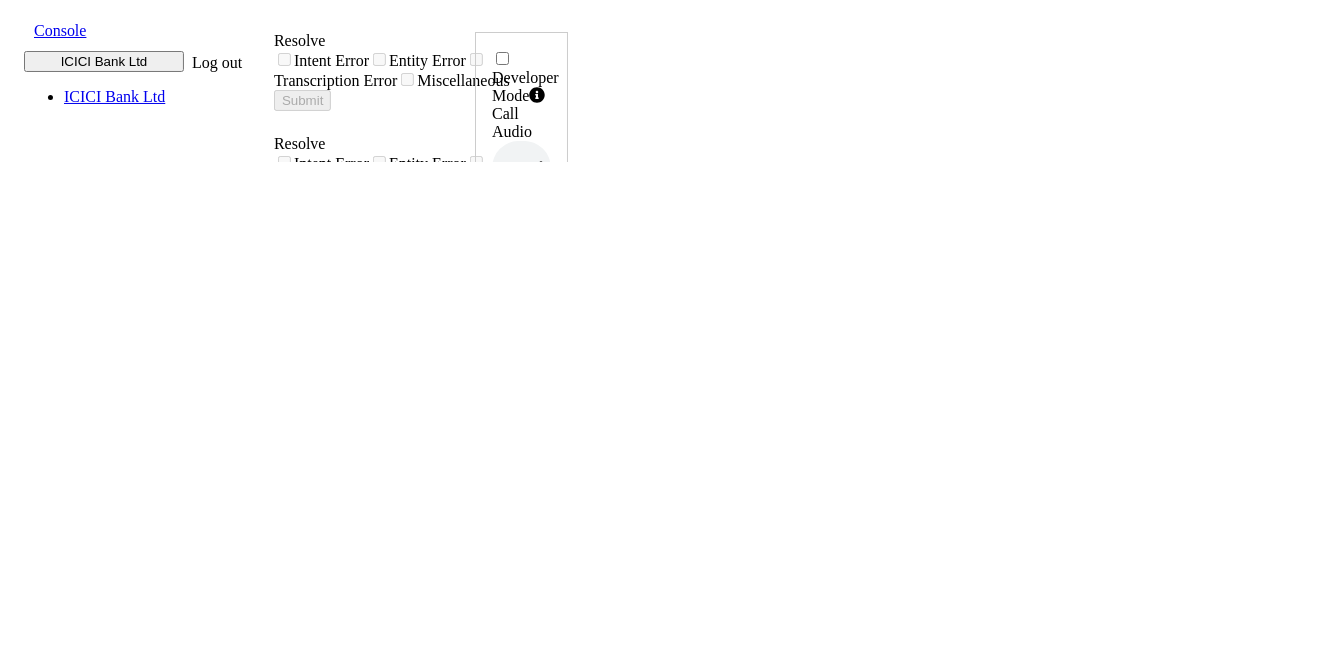 click 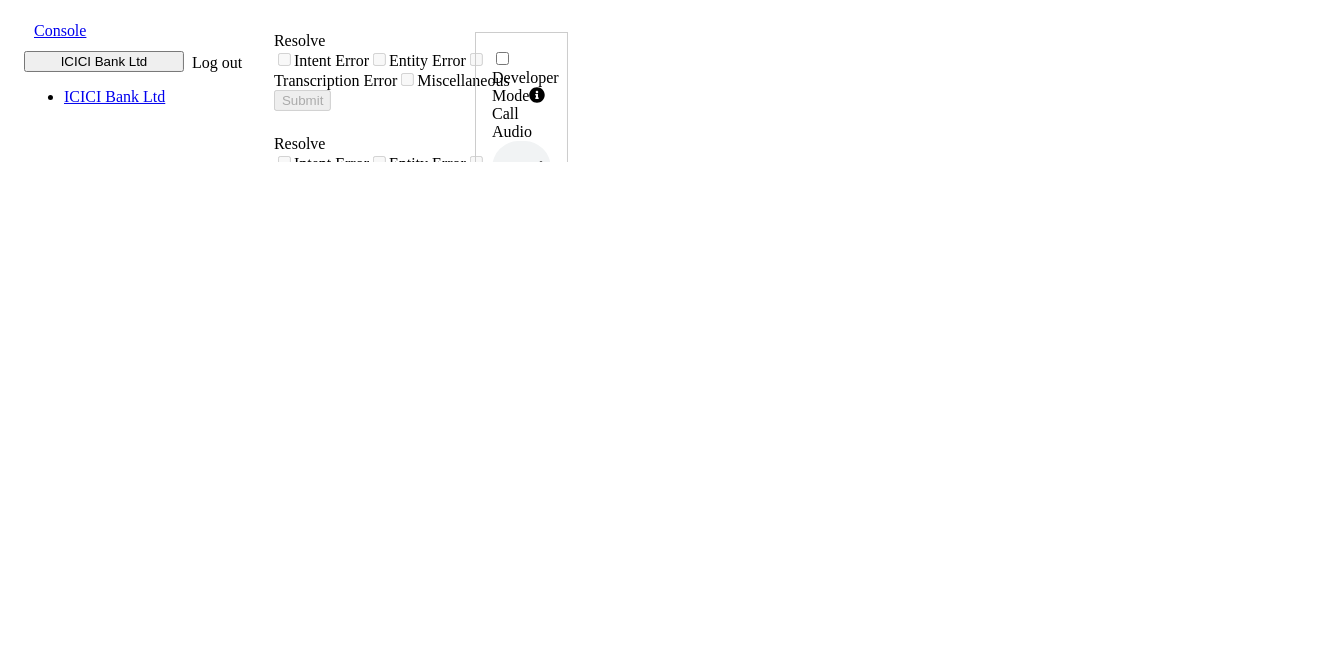 drag, startPoint x: 1205, startPoint y: 442, endPoint x: 1270, endPoint y: 439, distance: 65.06919 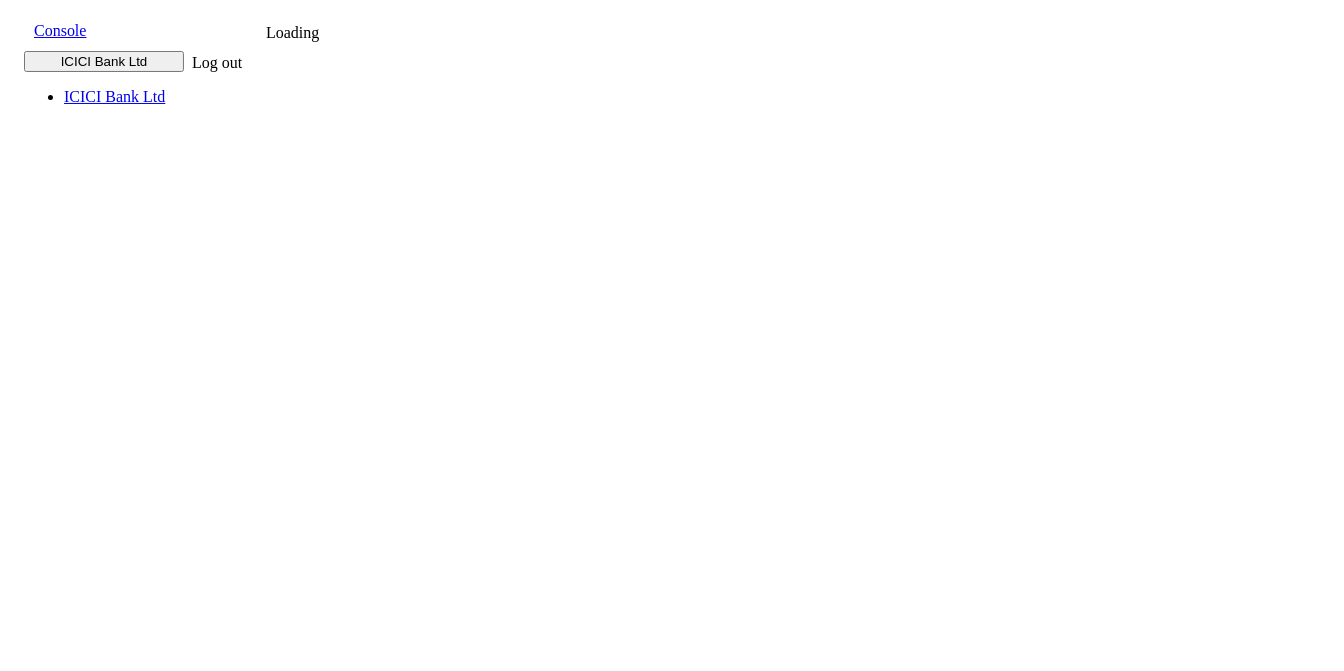 scroll, scrollTop: 0, scrollLeft: 0, axis: both 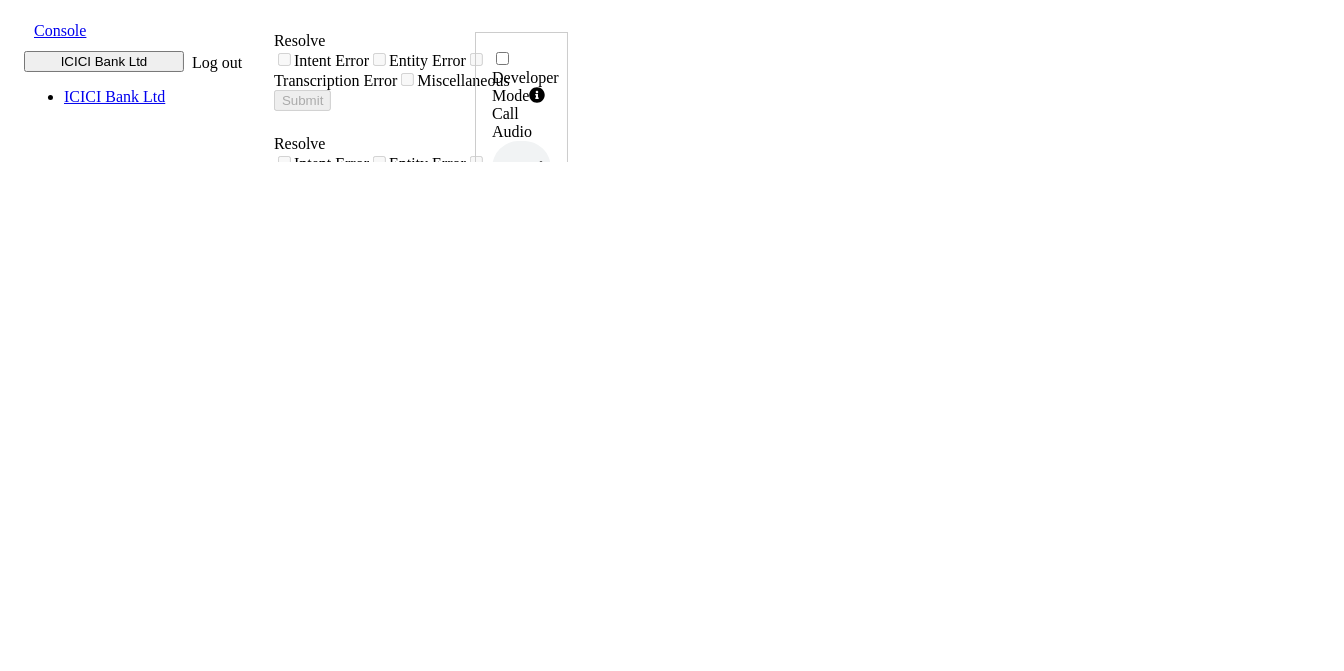 click on "UUID 020J4T6A2GC7DD05 ..." at bounding box center (521, 359) 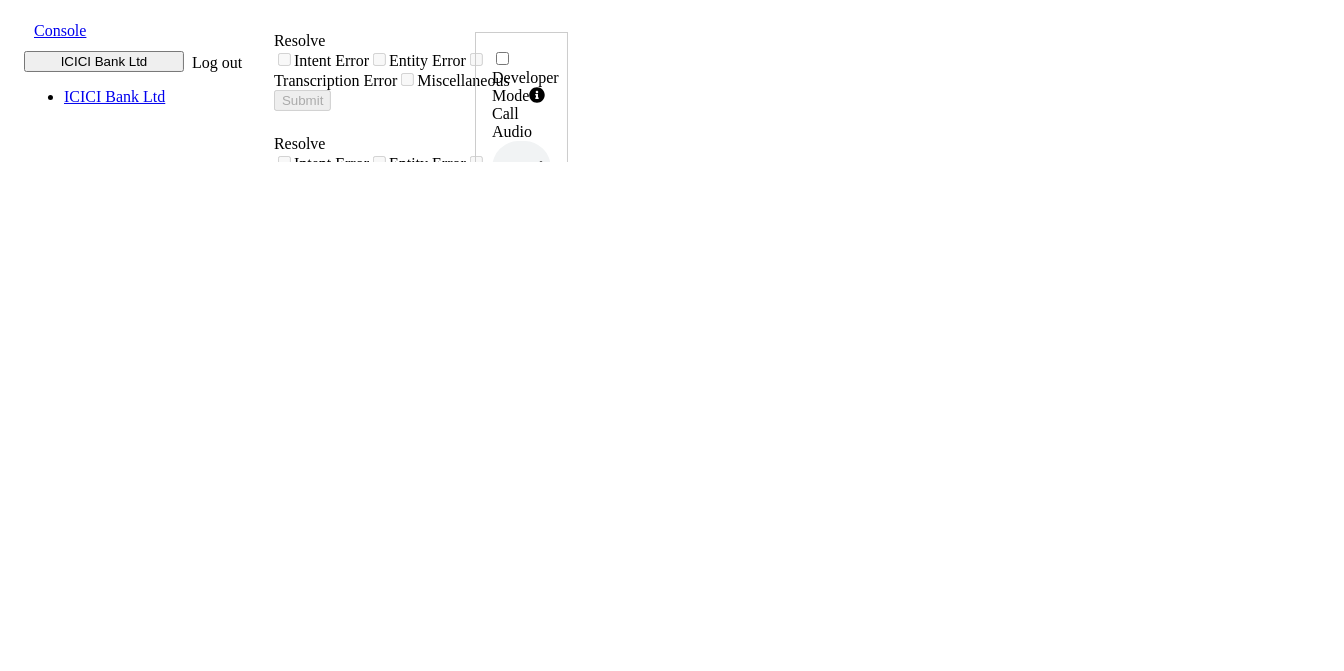 drag, startPoint x: 1258, startPoint y: 445, endPoint x: 1275, endPoint y: 445, distance: 17 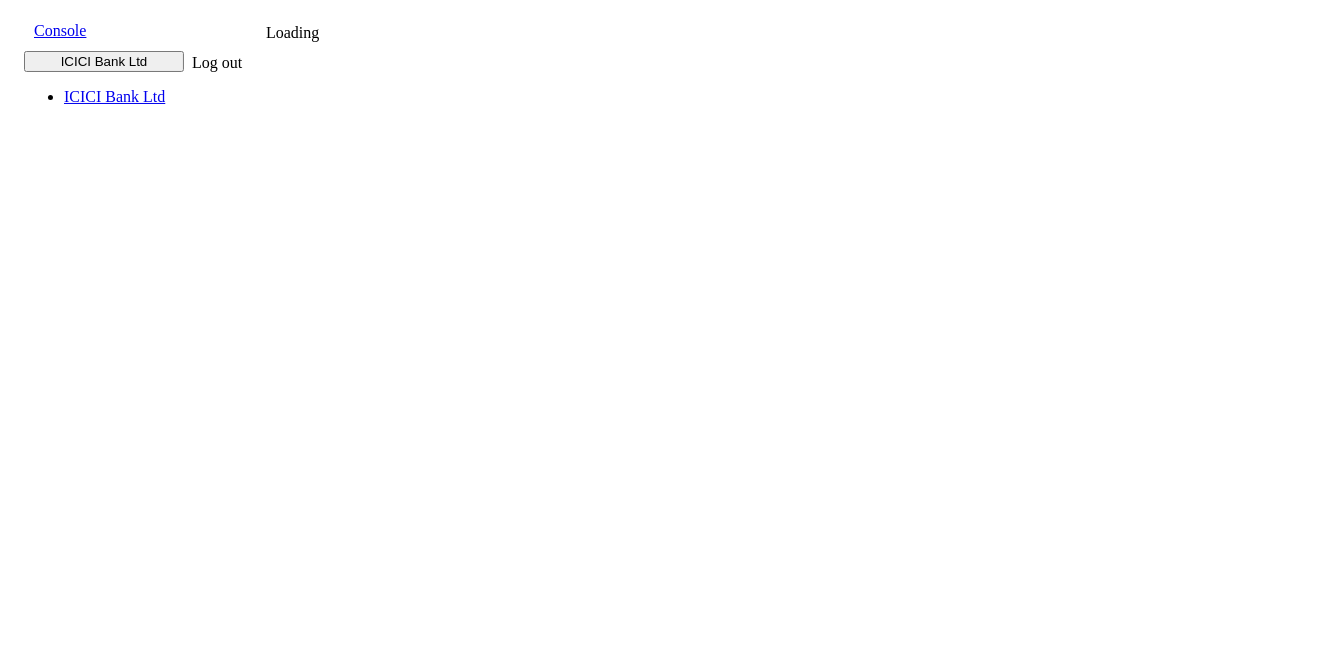scroll, scrollTop: 0, scrollLeft: 0, axis: both 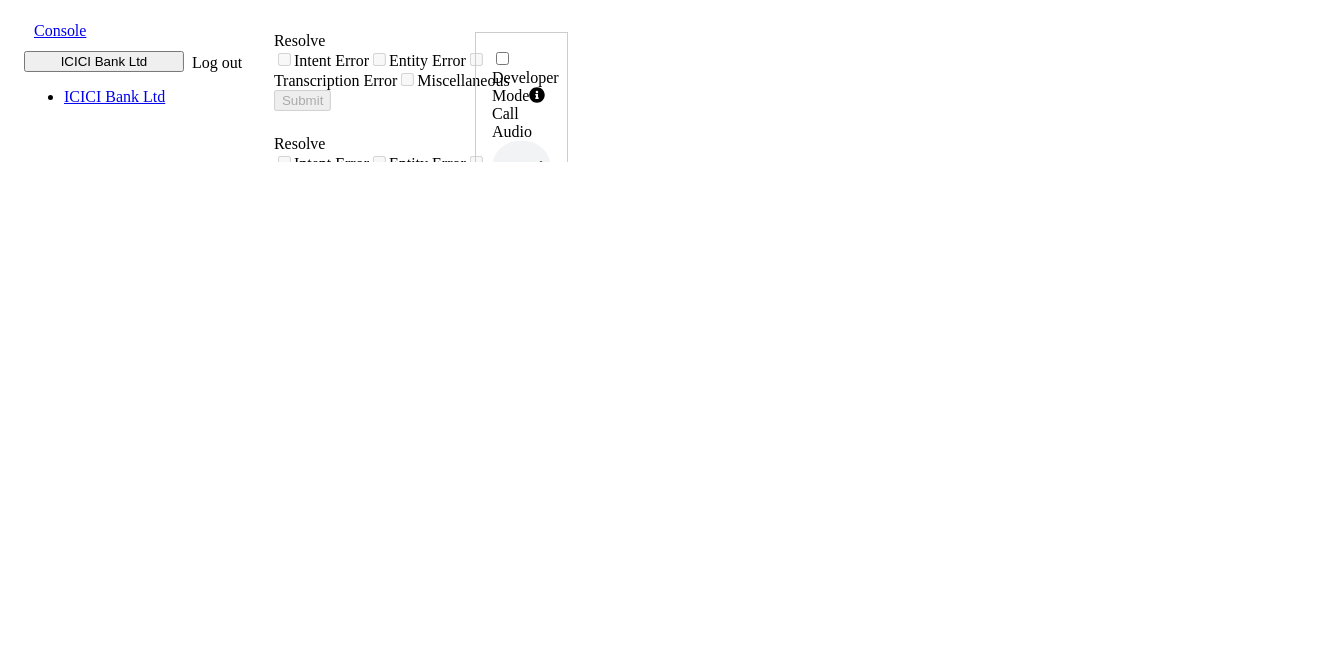 click 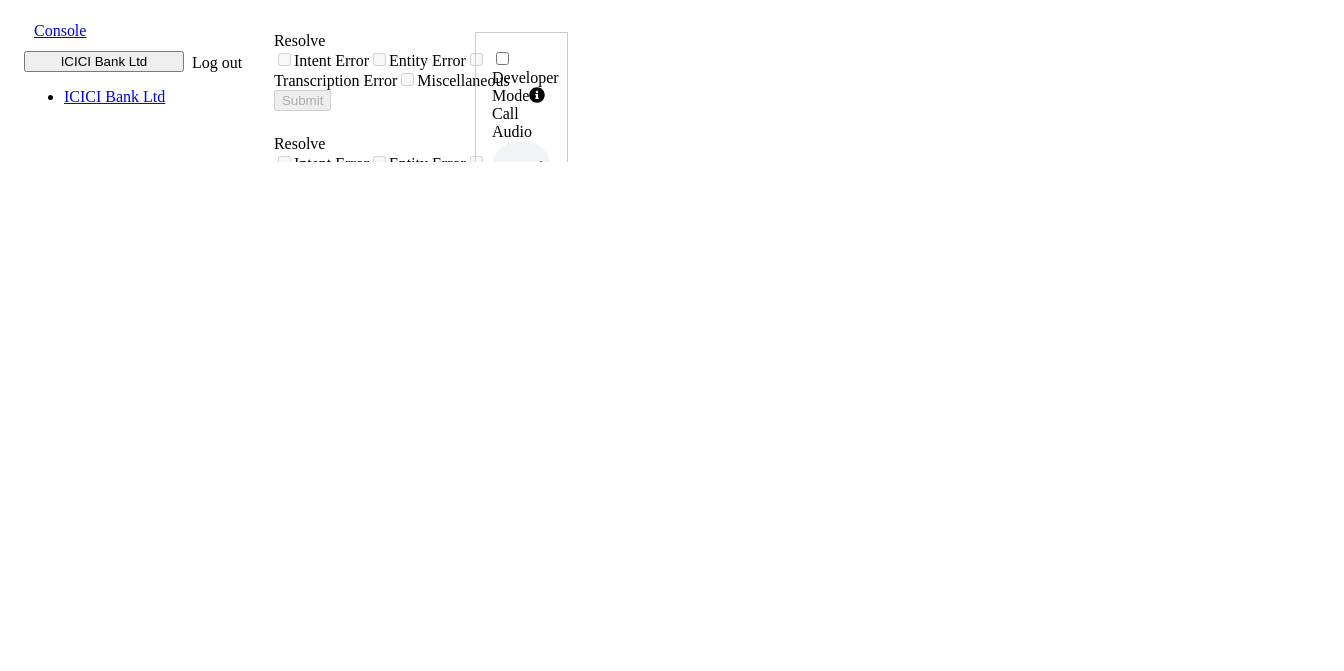 drag, startPoint x: 1196, startPoint y: 446, endPoint x: 1271, endPoint y: 445, distance: 75.00667 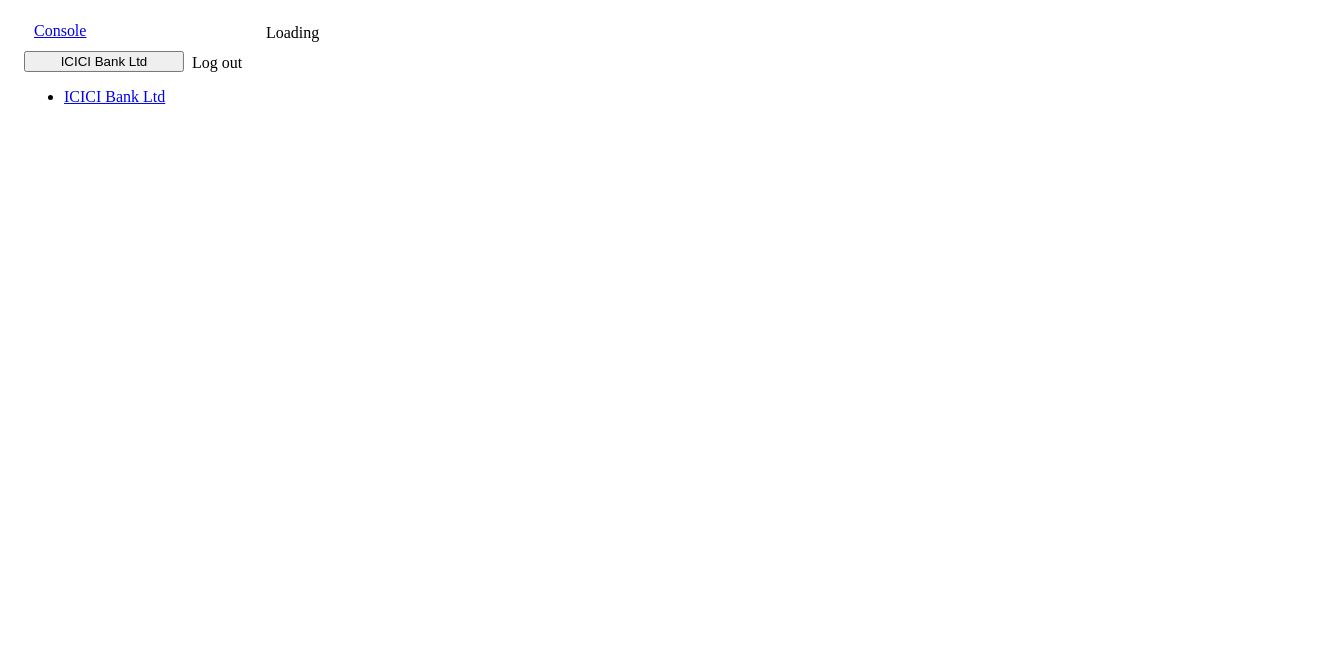 scroll, scrollTop: 0, scrollLeft: 0, axis: both 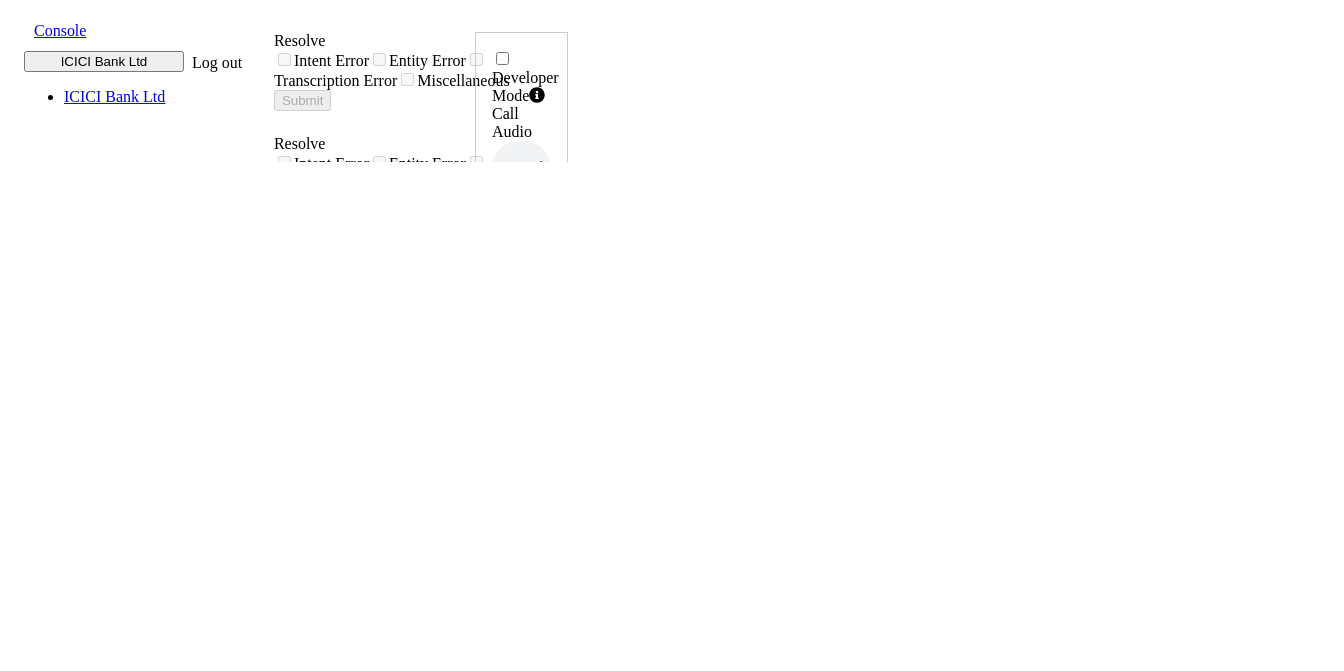 click 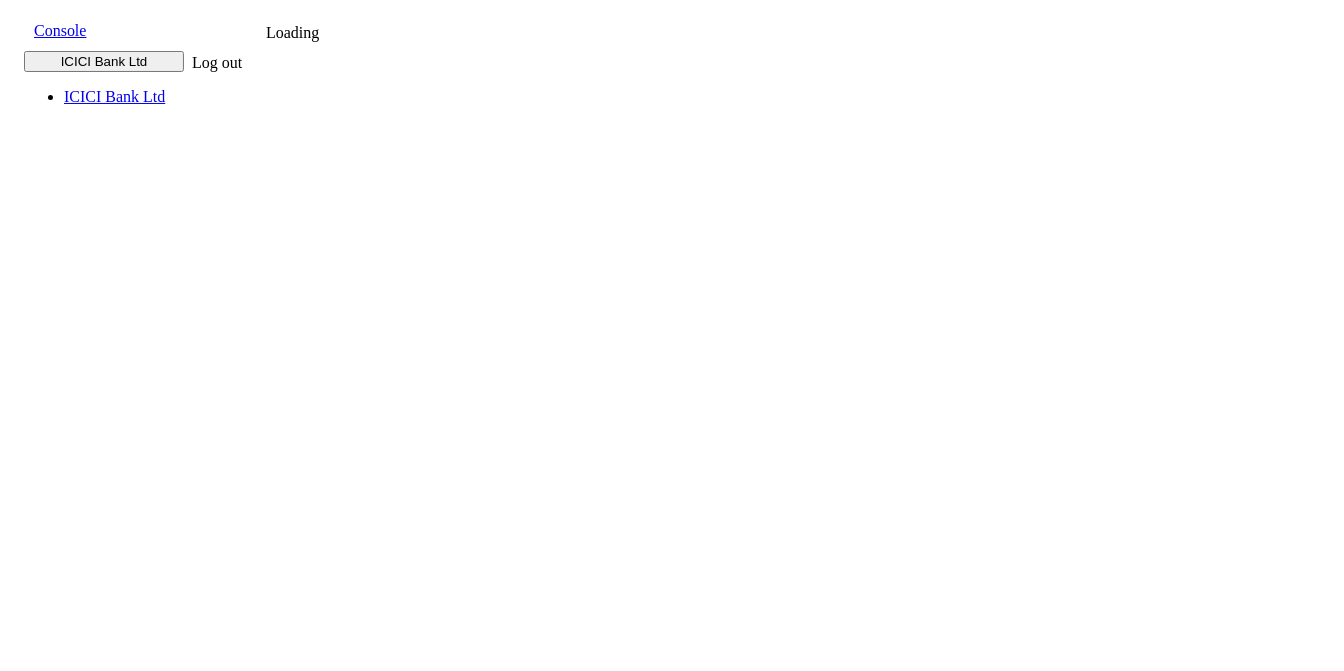 scroll, scrollTop: 0, scrollLeft: 0, axis: both 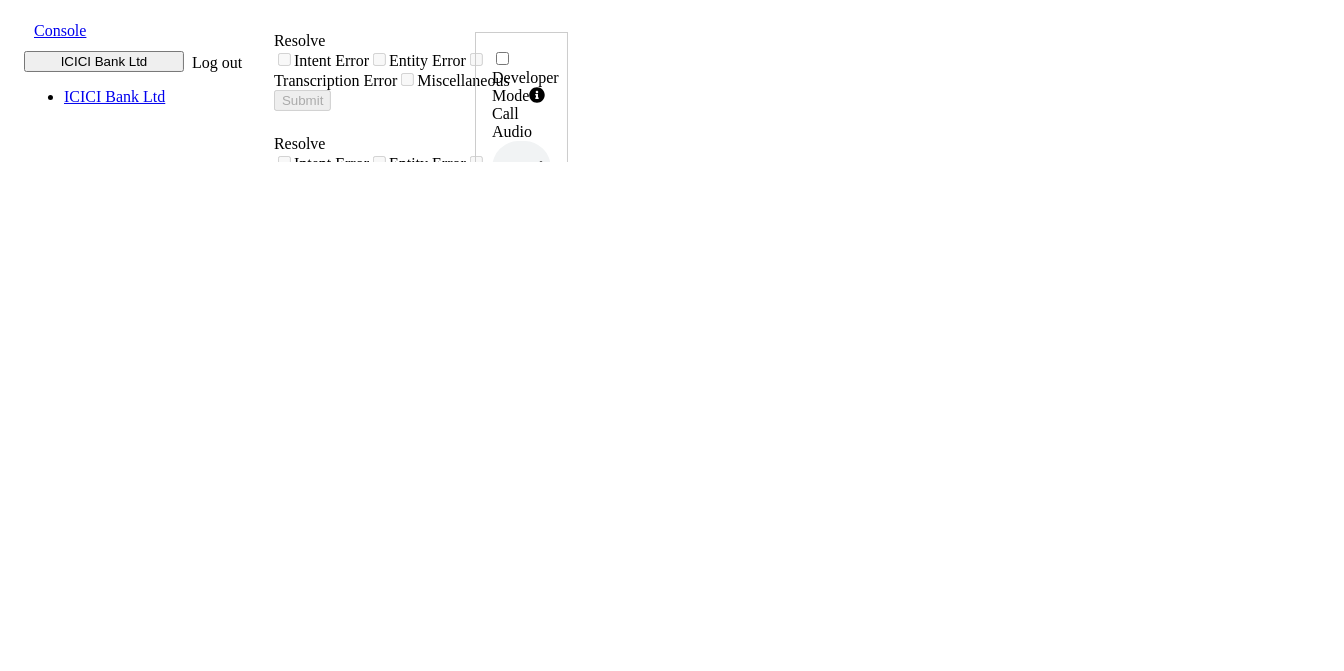 click 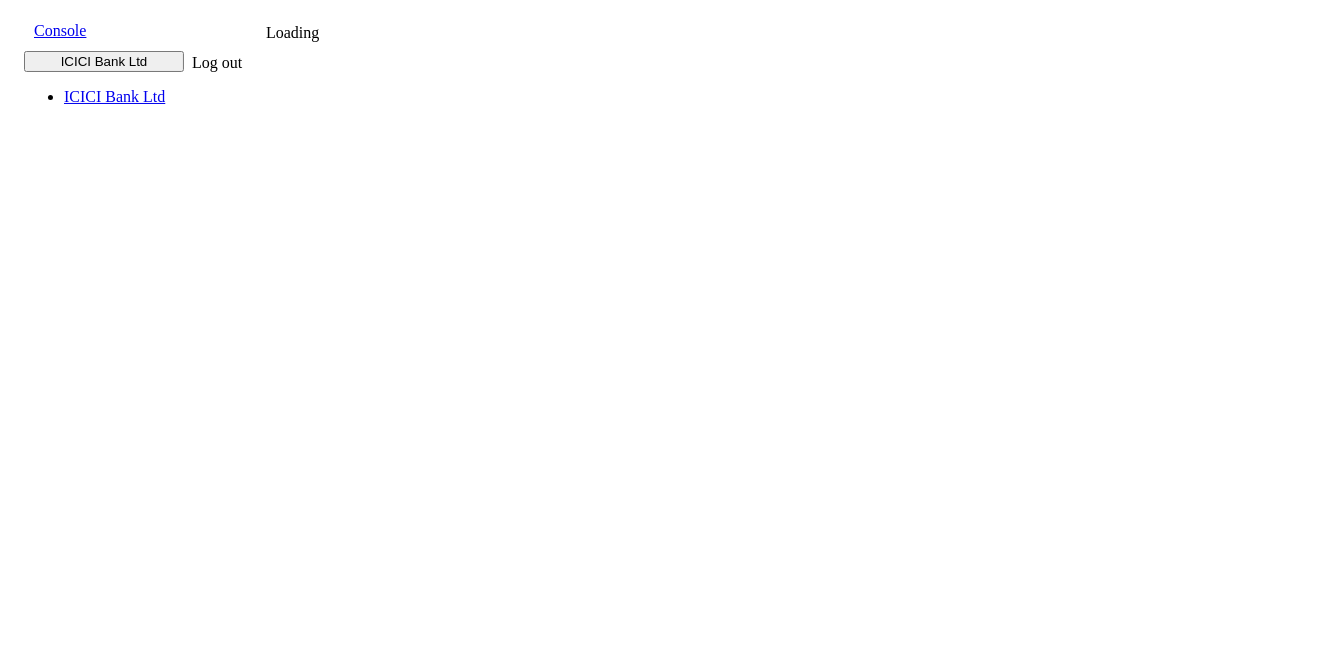 scroll, scrollTop: 0, scrollLeft: 0, axis: both 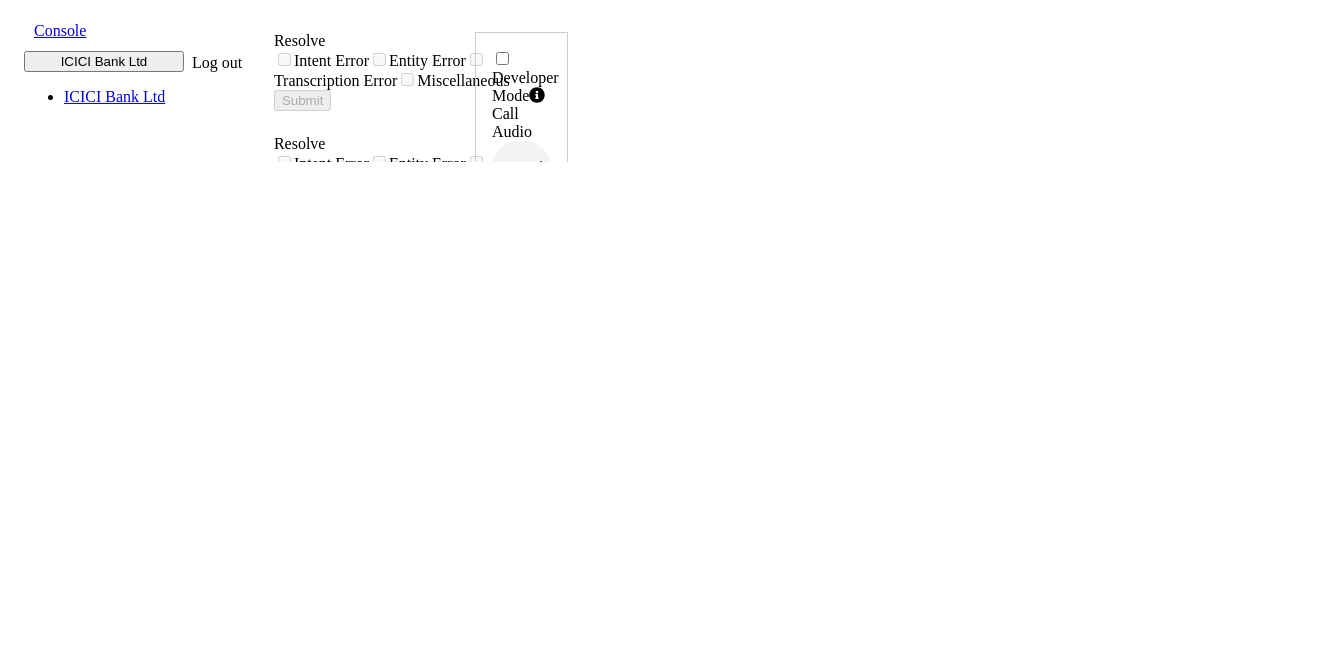 click 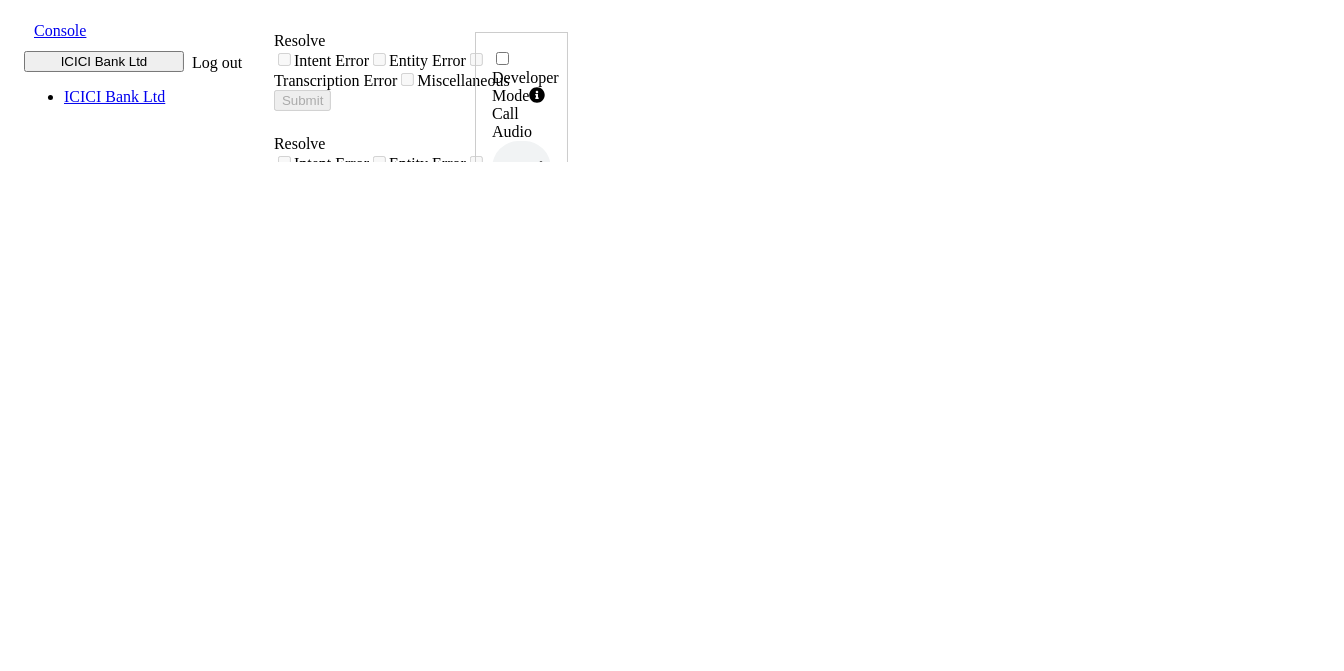 drag, startPoint x: 1208, startPoint y: 439, endPoint x: 1273, endPoint y: 443, distance: 65.12296 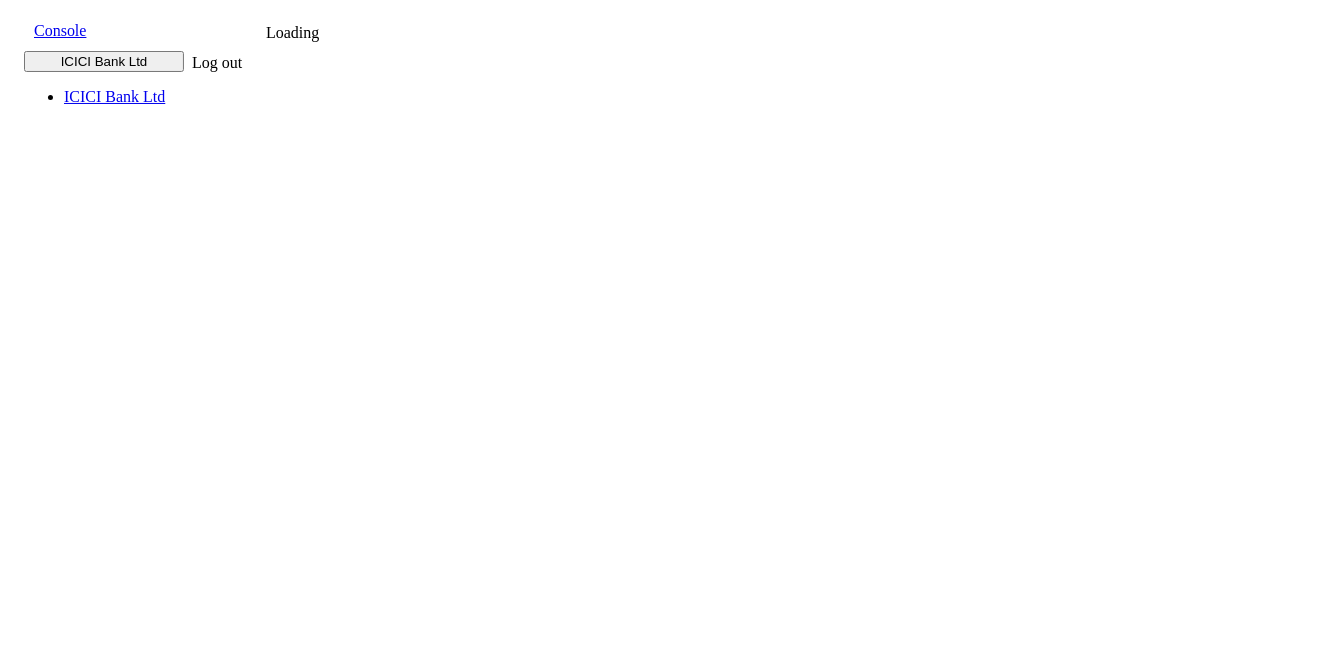 scroll, scrollTop: 0, scrollLeft: 0, axis: both 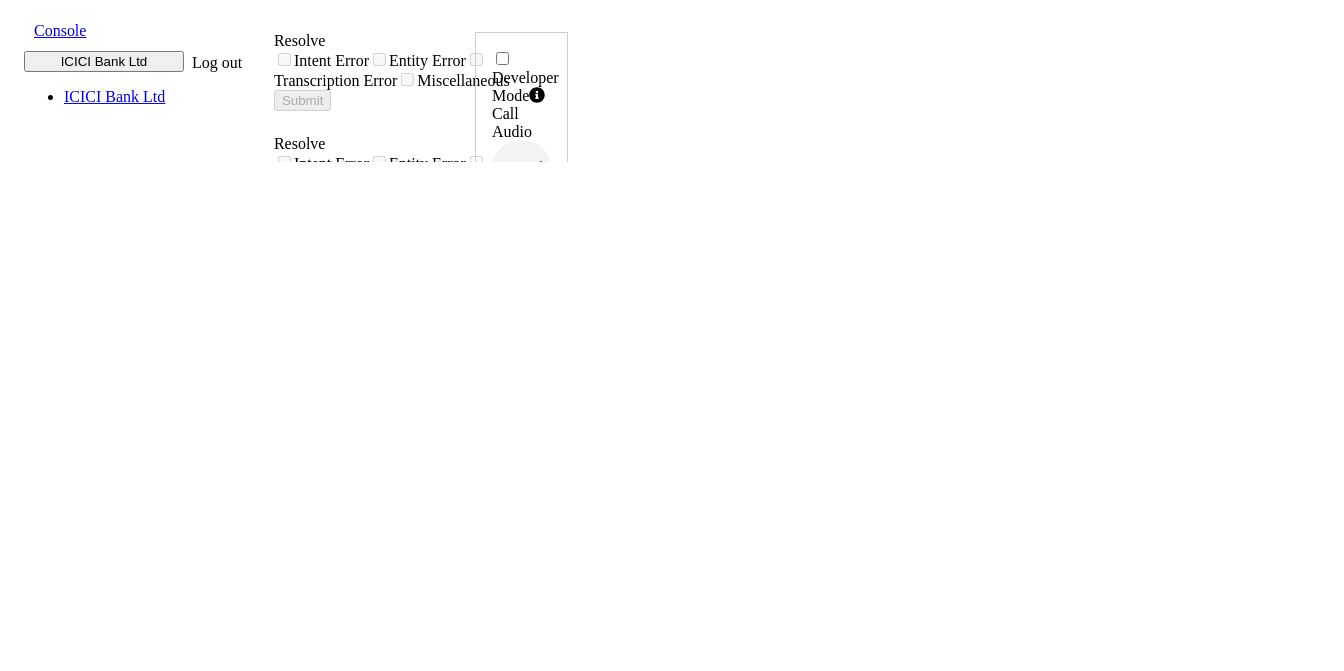 click 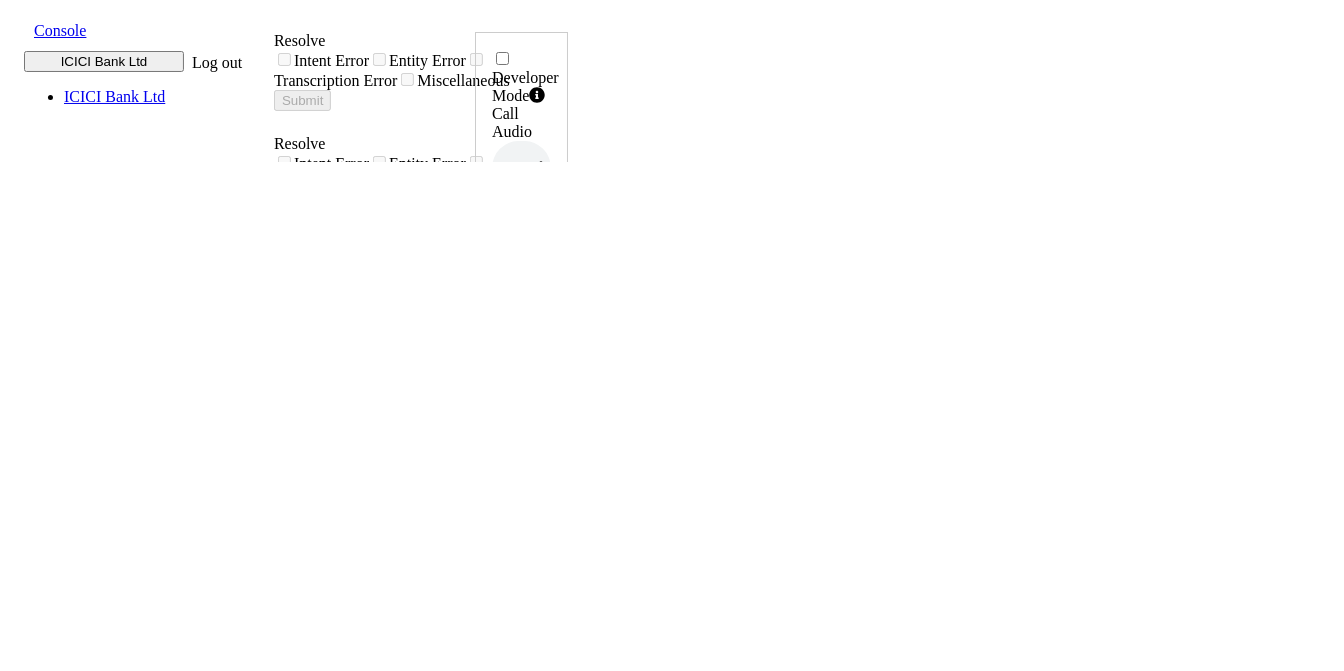 drag, startPoint x: 1210, startPoint y: 439, endPoint x: 1270, endPoint y: 442, distance: 60.074955 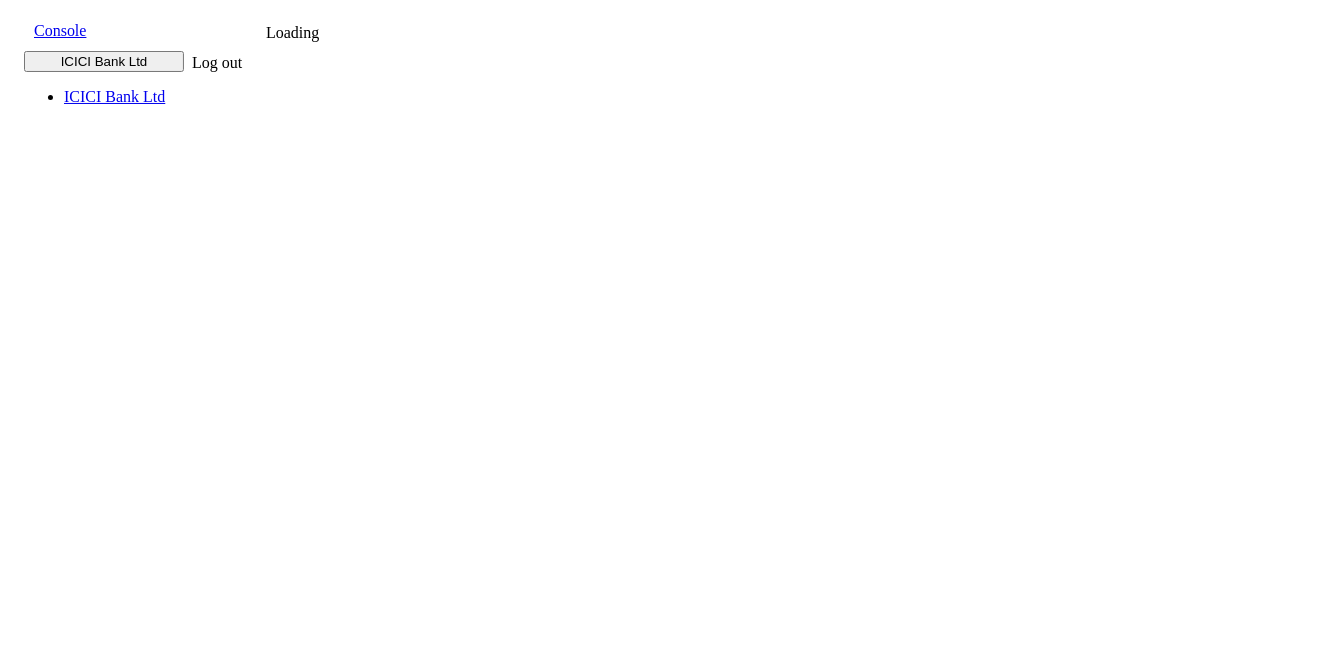 scroll, scrollTop: 0, scrollLeft: 0, axis: both 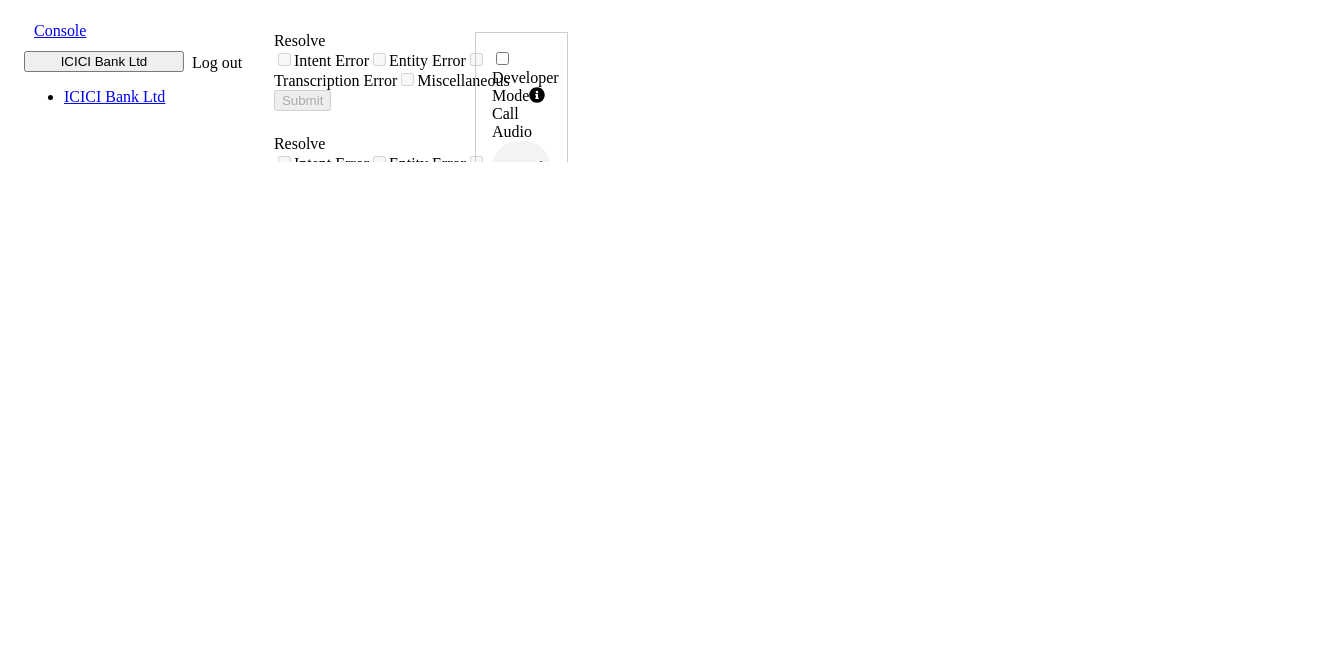 click 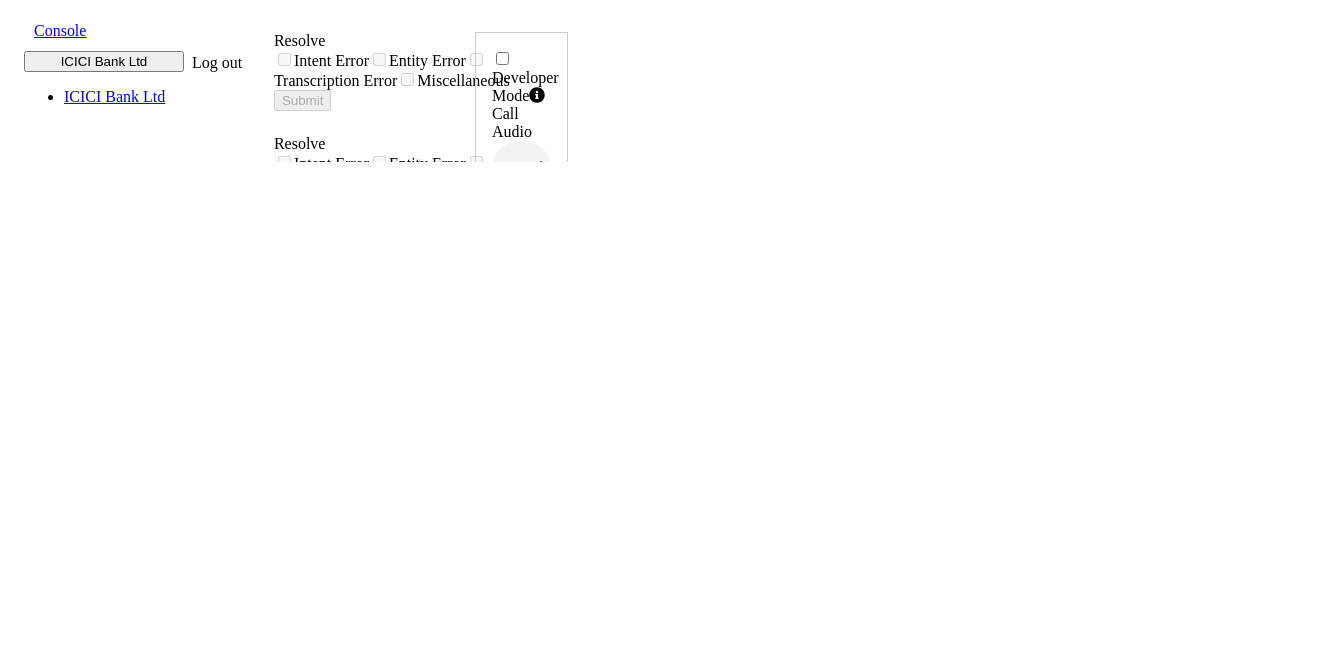 drag, startPoint x: 1202, startPoint y: 441, endPoint x: 1270, endPoint y: 449, distance: 68.46897 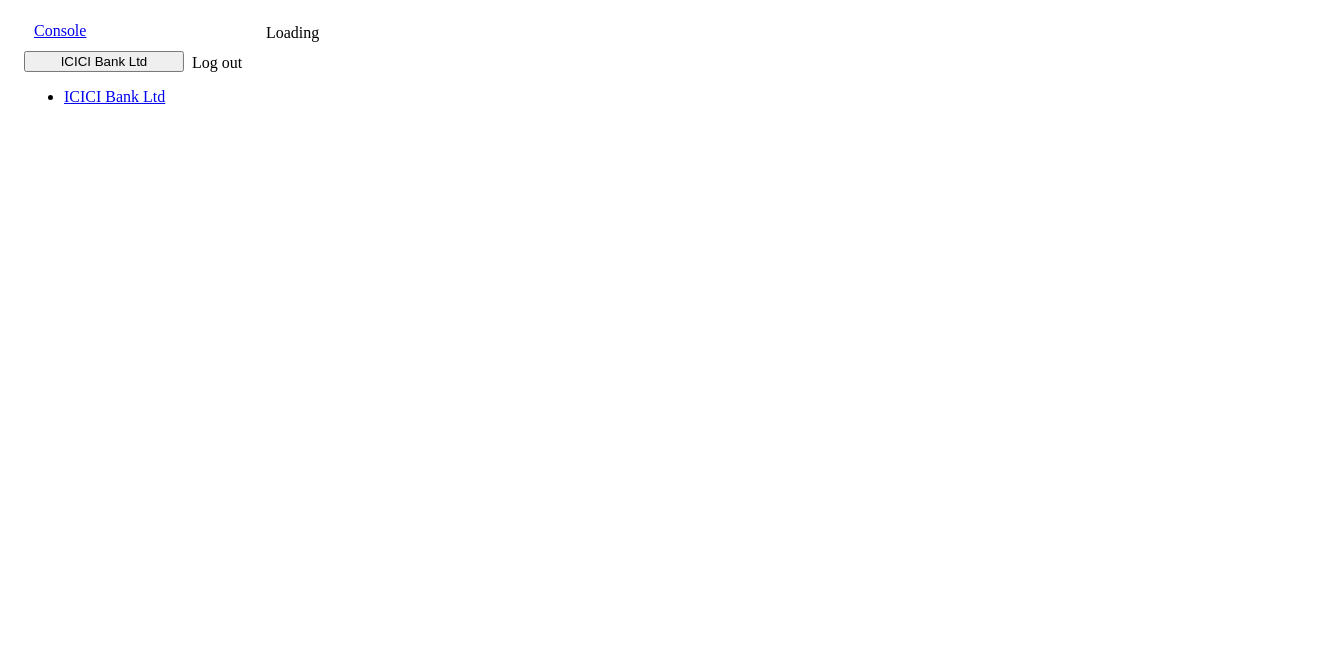 scroll, scrollTop: 0, scrollLeft: 0, axis: both 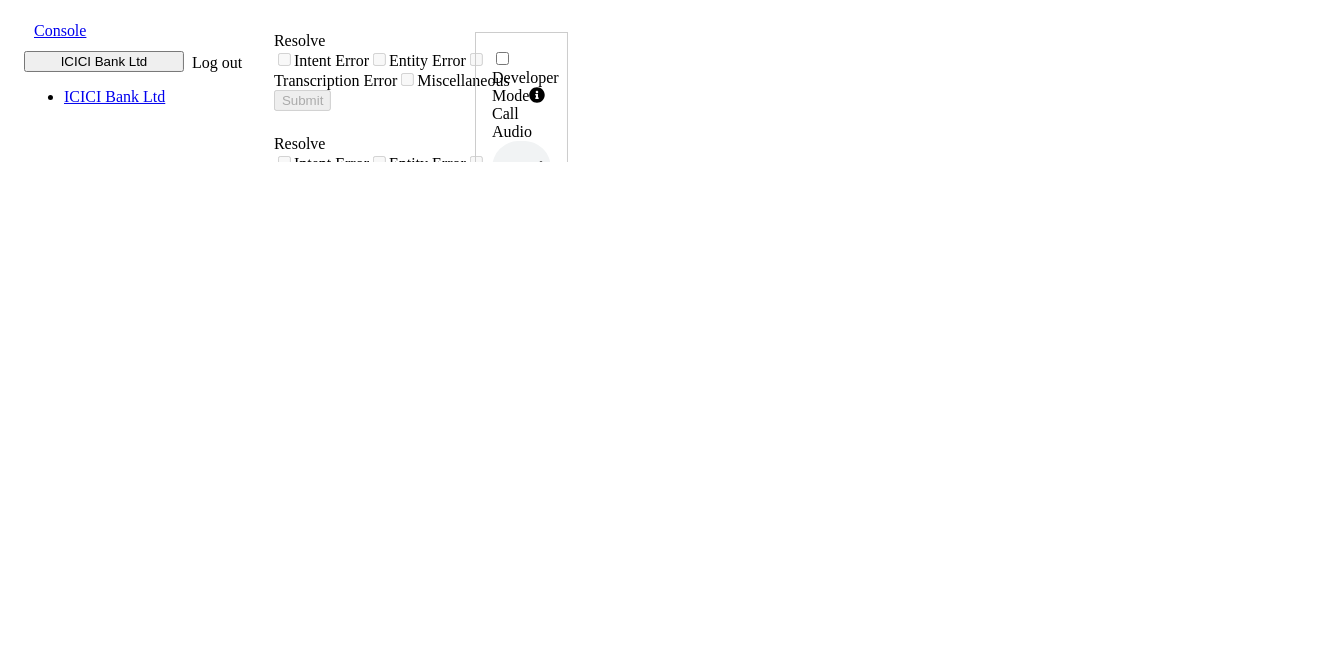 click 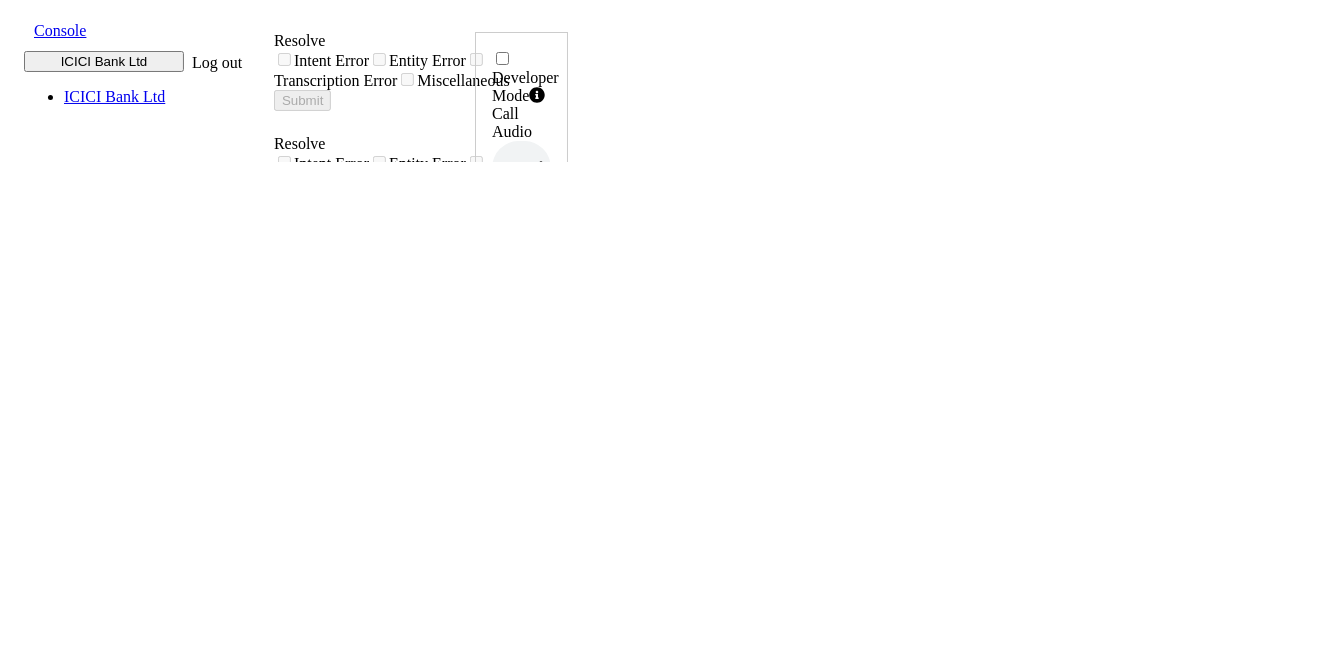 drag, startPoint x: 1202, startPoint y: 444, endPoint x: 1274, endPoint y: 448, distance: 72.11102 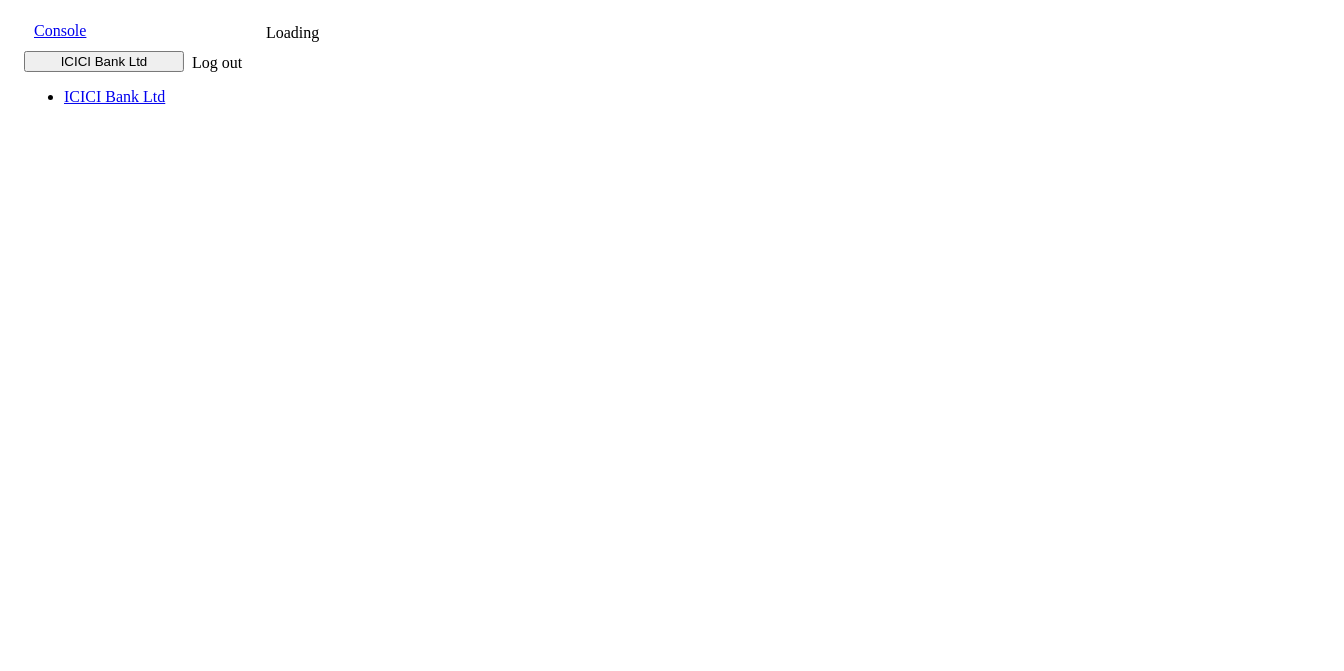 scroll, scrollTop: 0, scrollLeft: 0, axis: both 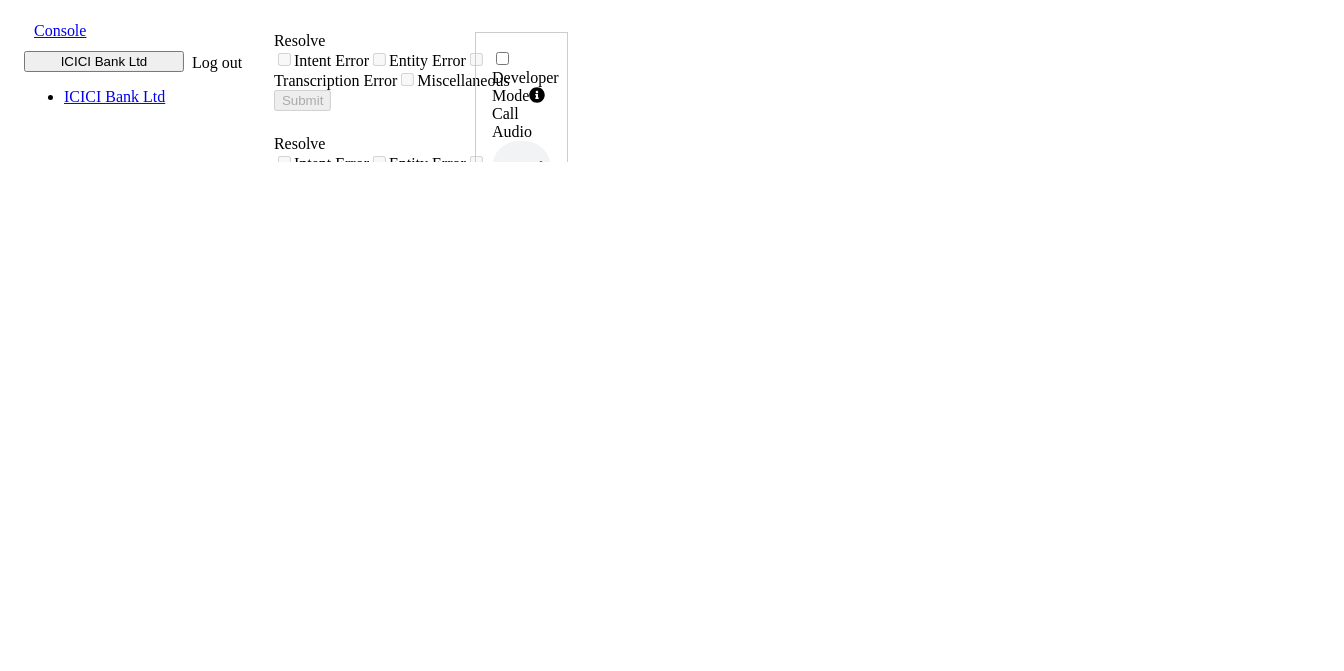 click 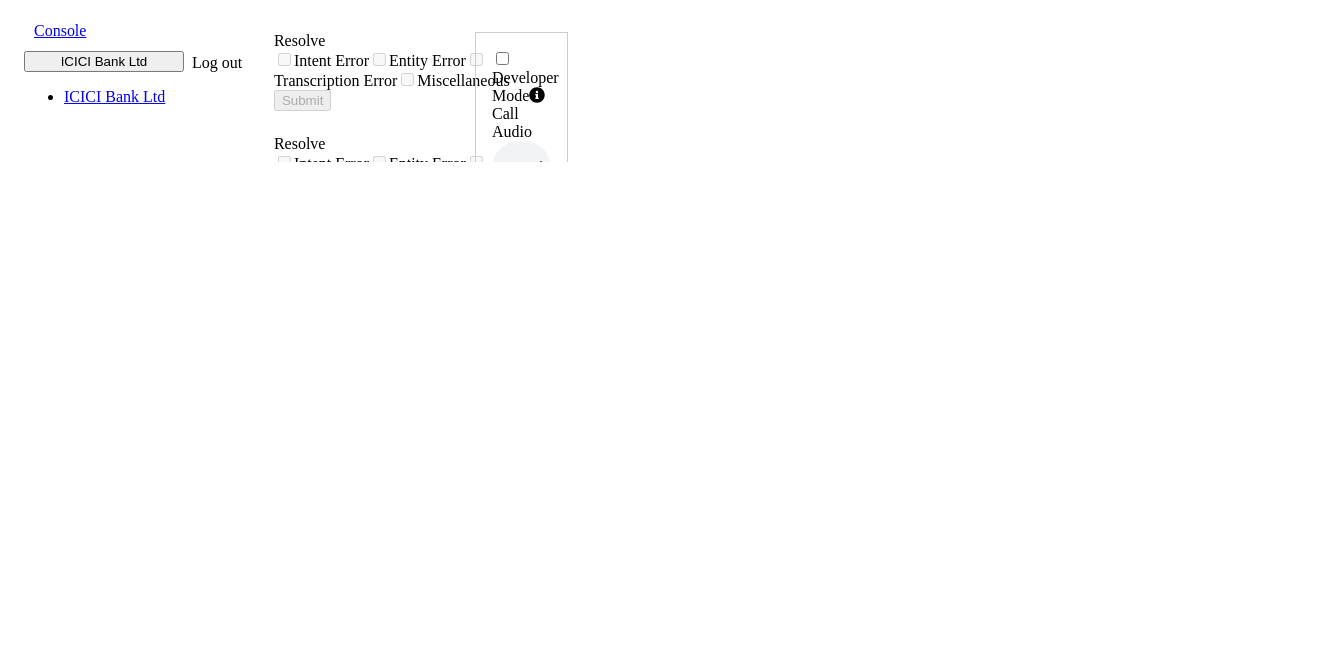 drag, startPoint x: 1198, startPoint y: 439, endPoint x: 1273, endPoint y: 445, distance: 75.23962 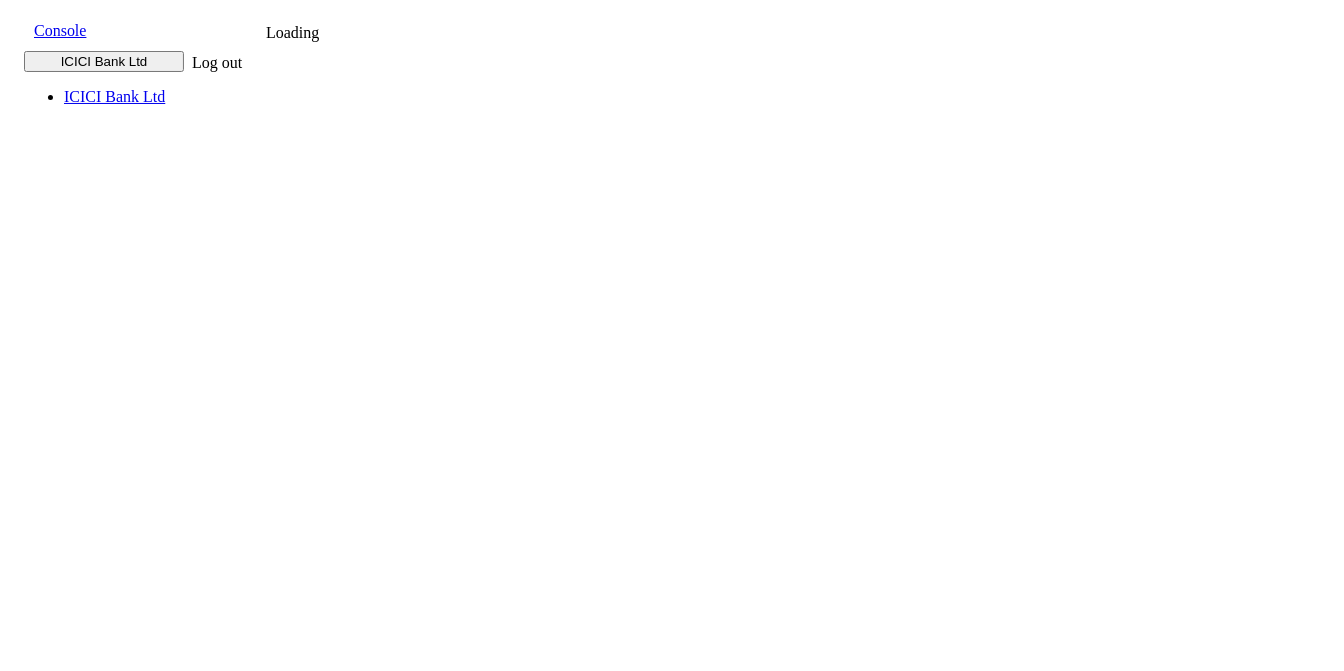 scroll, scrollTop: 0, scrollLeft: 0, axis: both 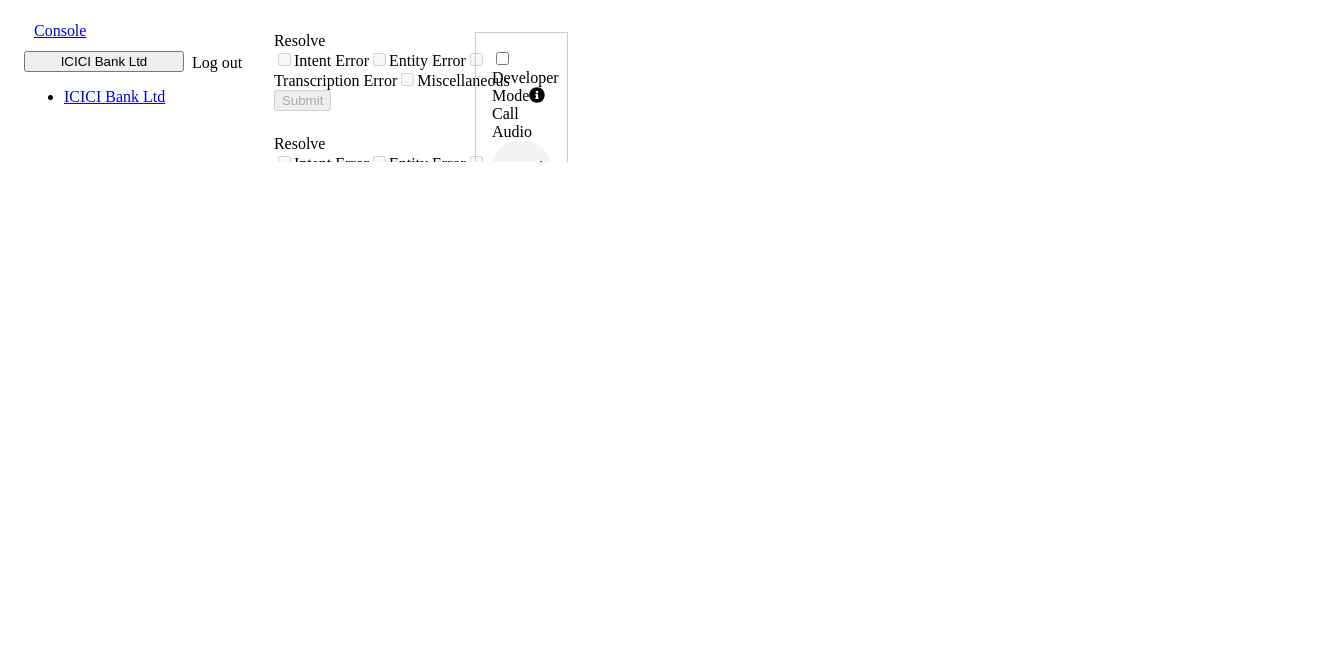 click 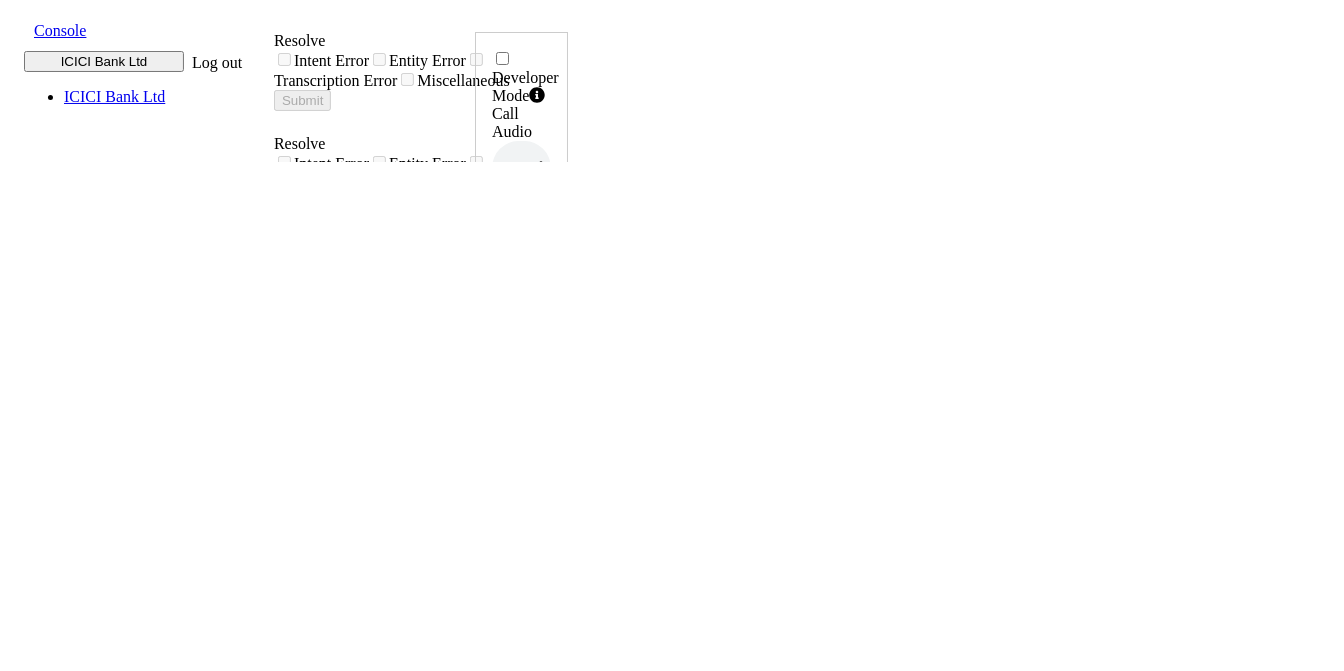drag, startPoint x: 1200, startPoint y: 434, endPoint x: 1268, endPoint y: 445, distance: 68.88396 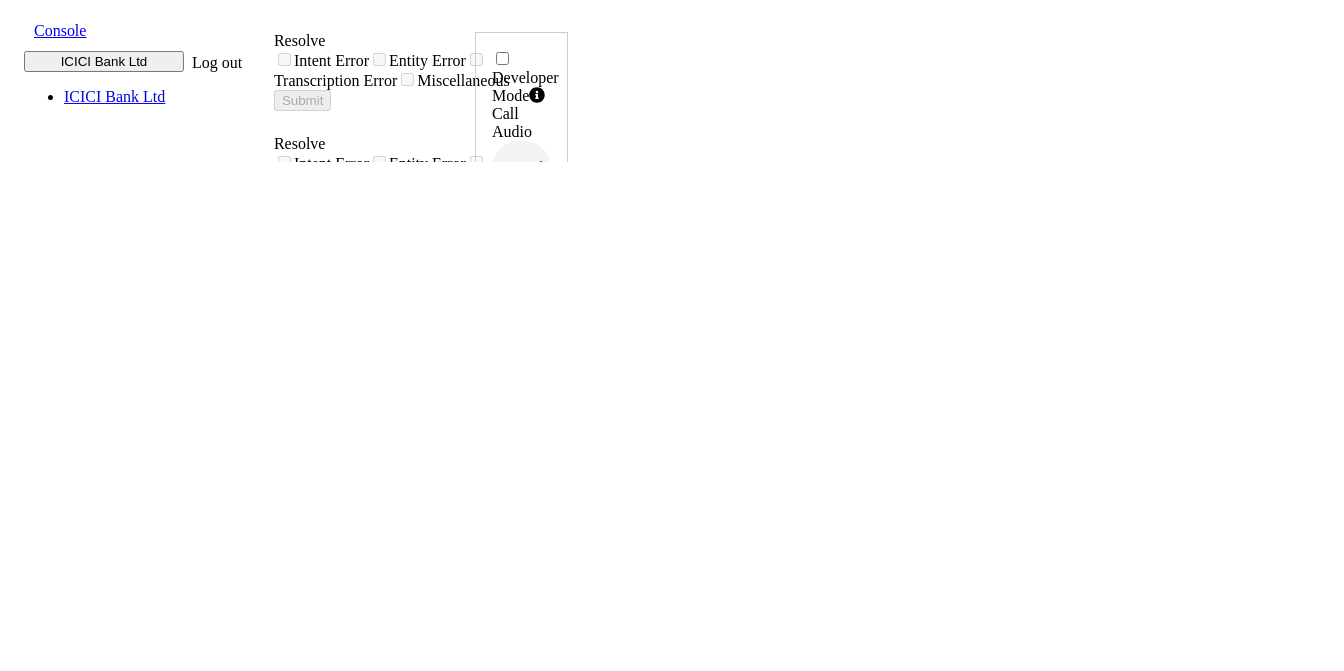 scroll, scrollTop: 0, scrollLeft: 0, axis: both 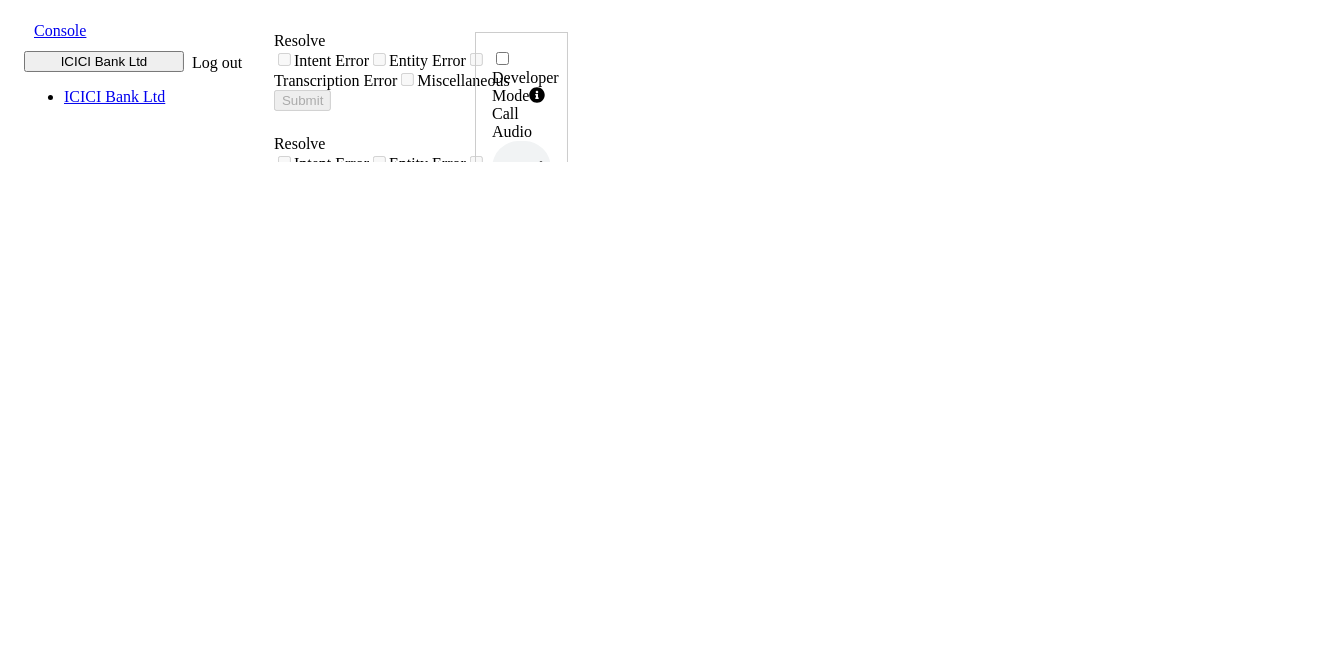 click 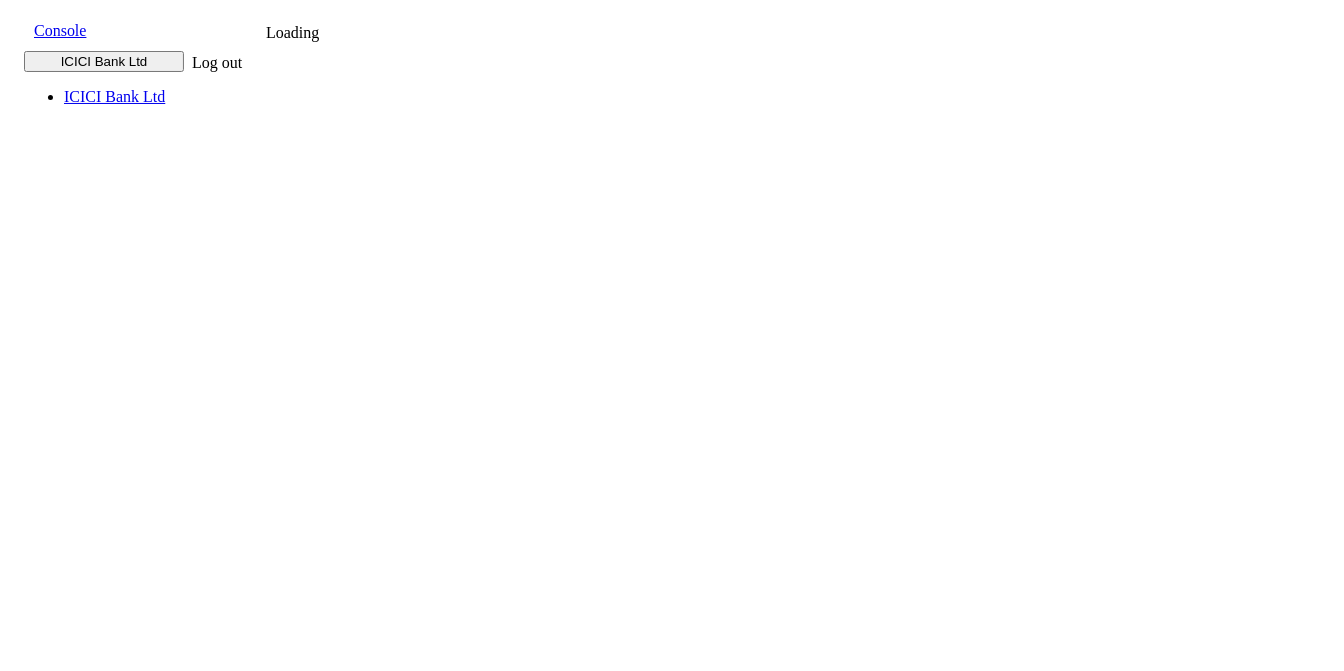 scroll, scrollTop: 0, scrollLeft: 0, axis: both 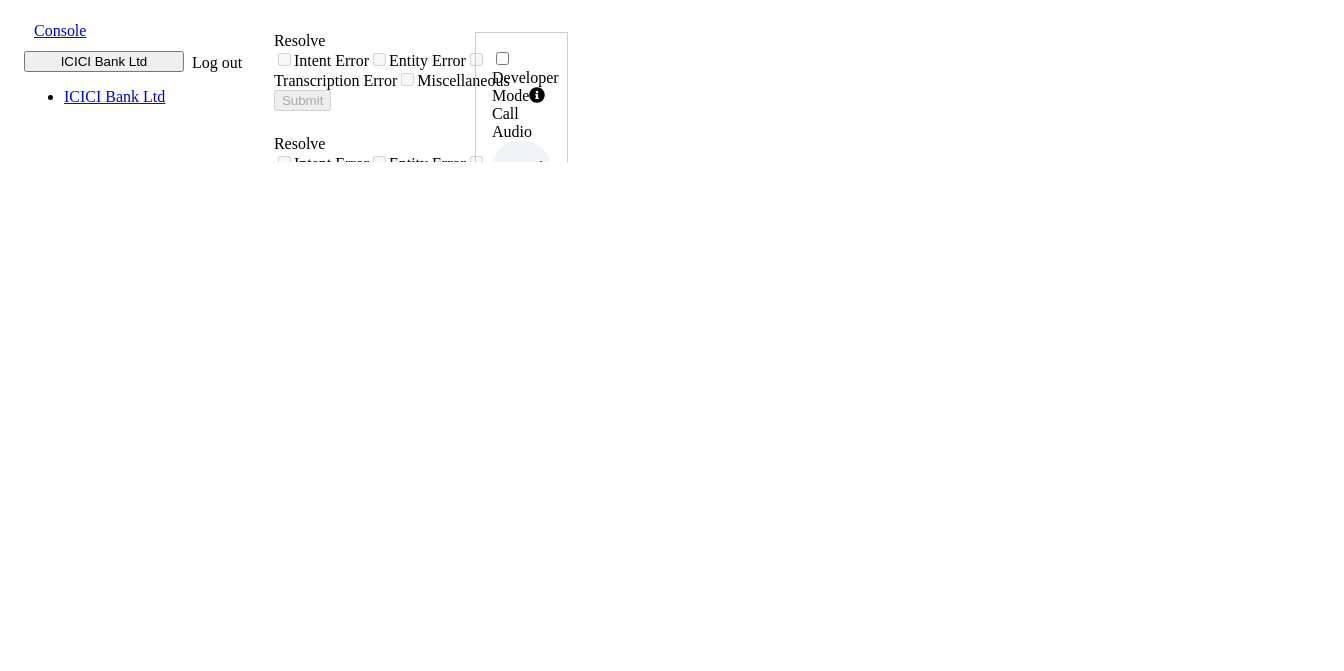 click at bounding box center (545, 405) 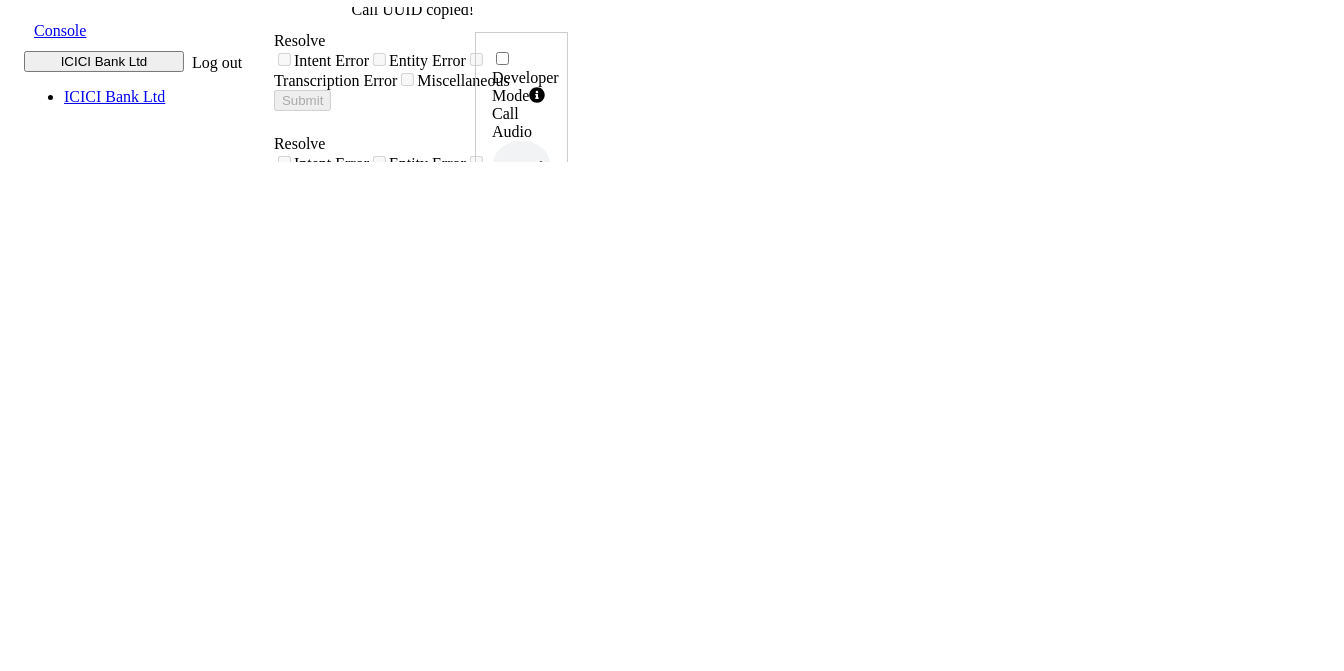 click at bounding box center [545, 405] 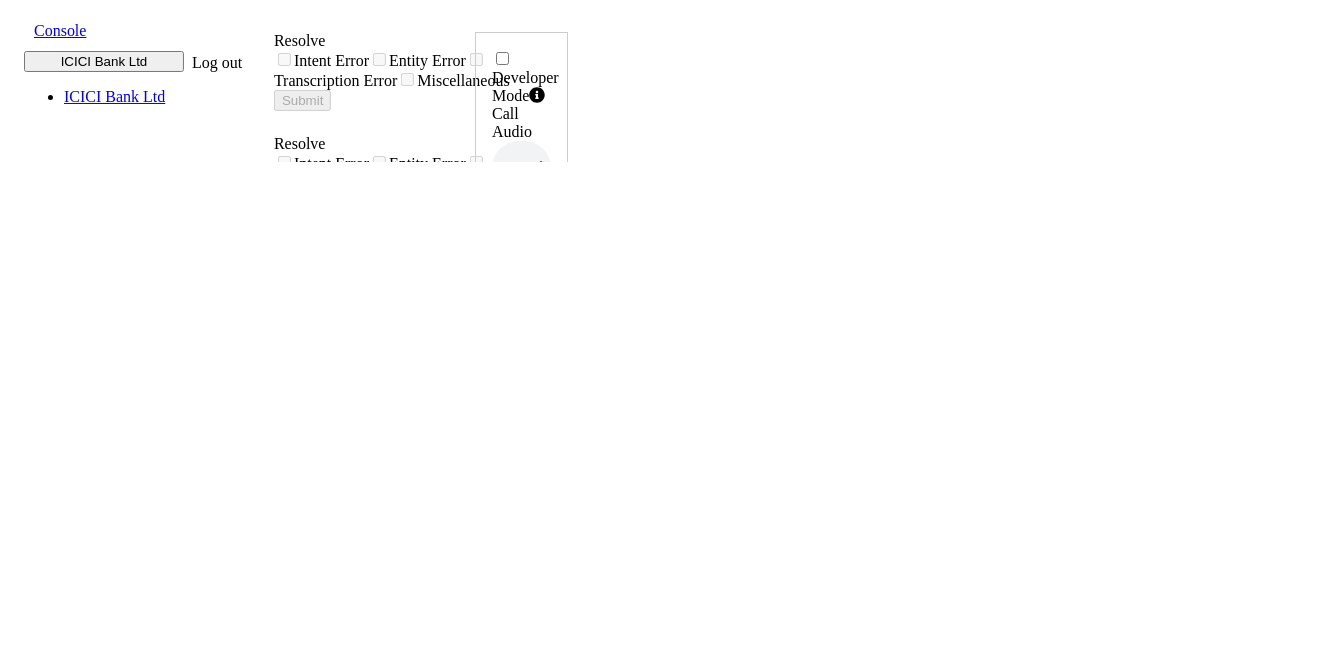drag, startPoint x: 1205, startPoint y: 442, endPoint x: 1274, endPoint y: 446, distance: 69.115845 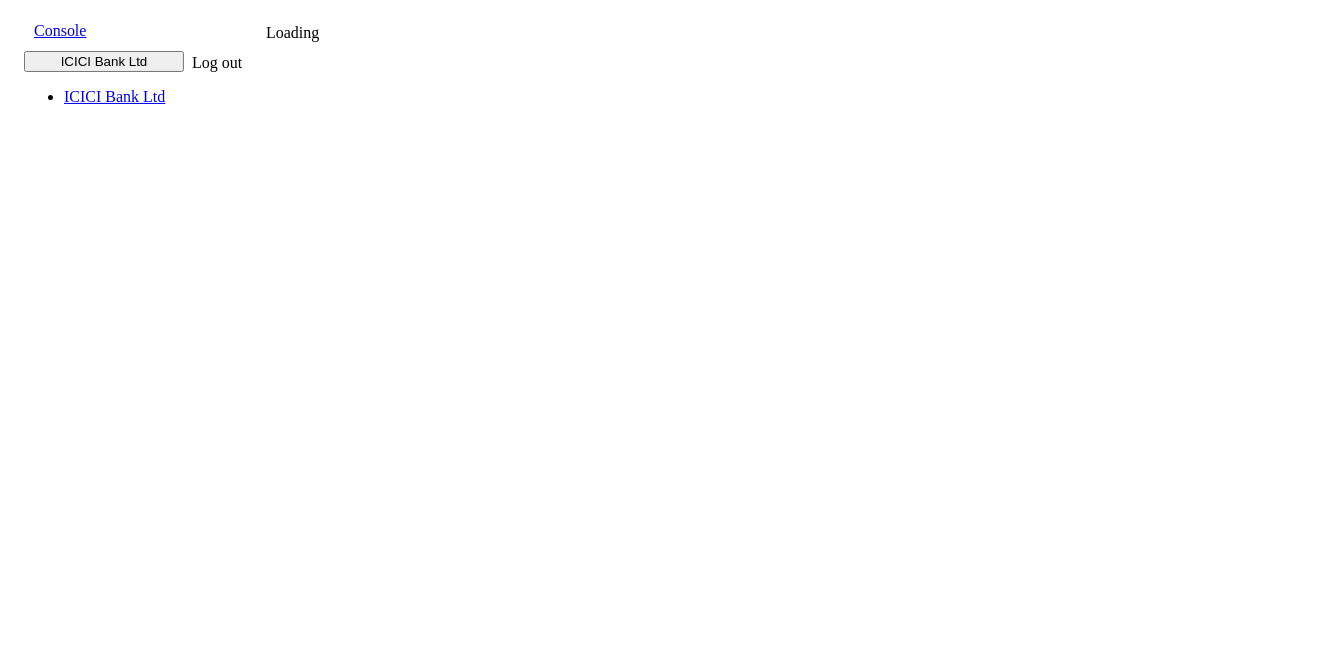 scroll, scrollTop: 0, scrollLeft: 0, axis: both 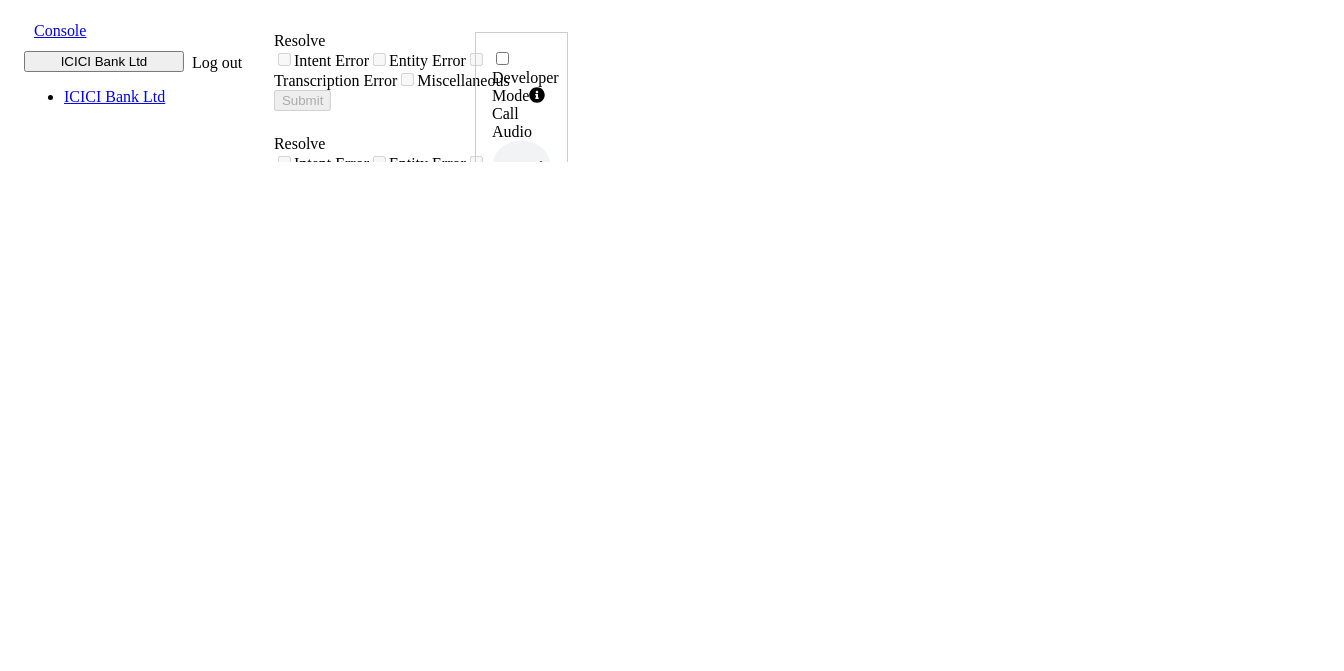 click 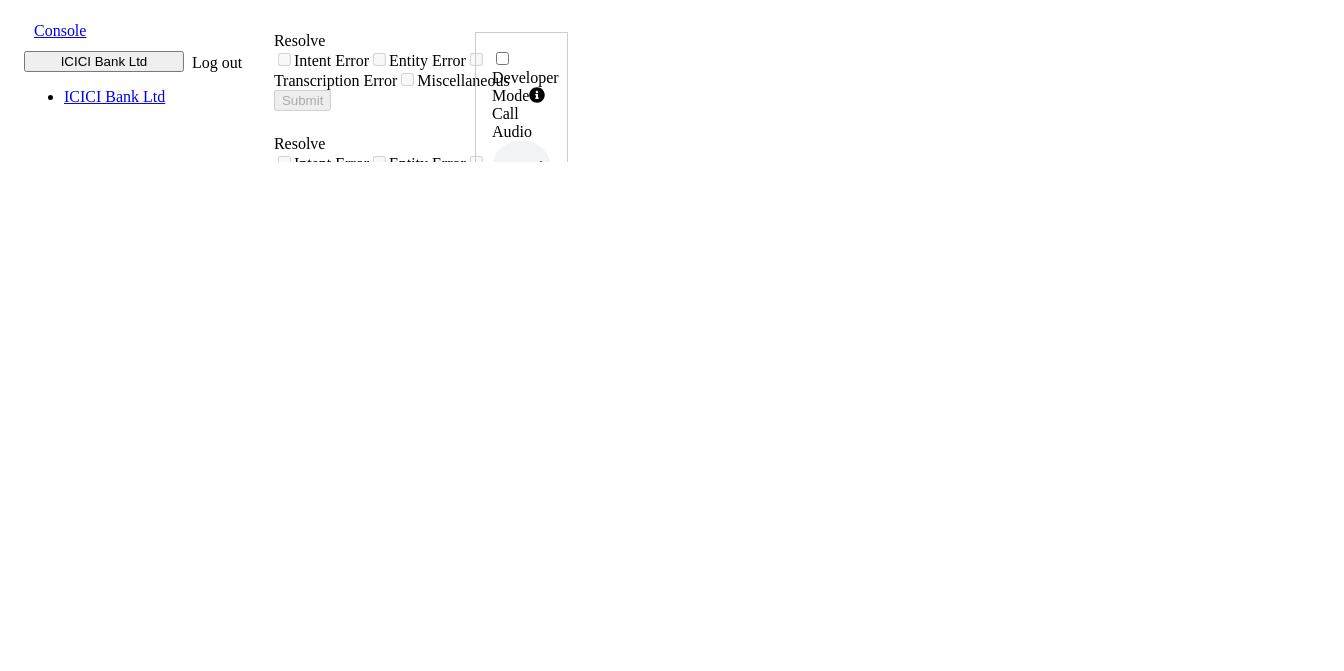drag, startPoint x: 1207, startPoint y: 445, endPoint x: 1275, endPoint y: 451, distance: 68.26419 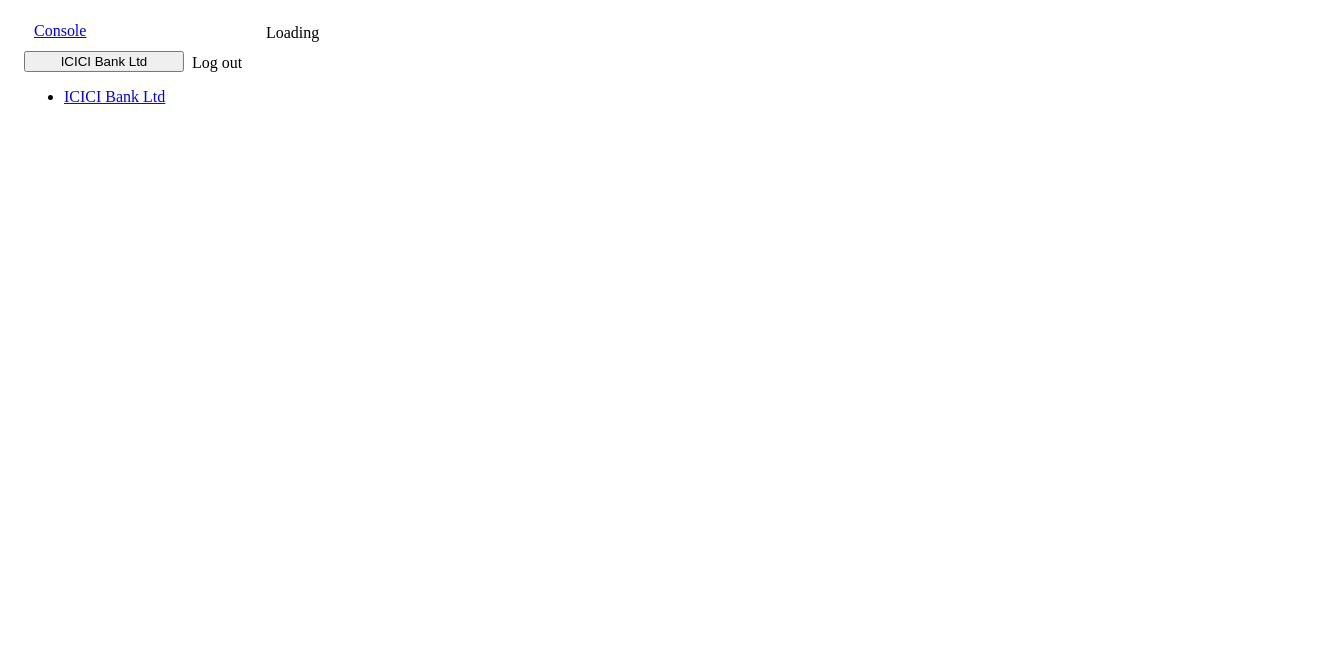 scroll, scrollTop: 0, scrollLeft: 0, axis: both 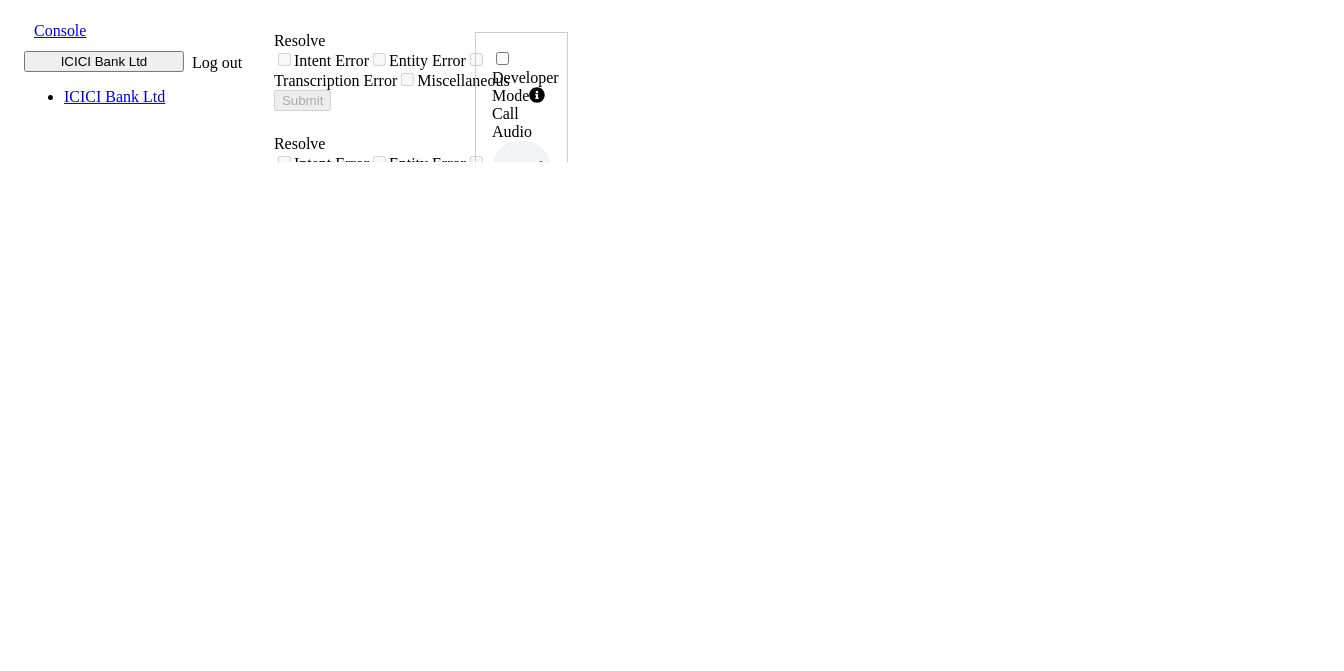 click 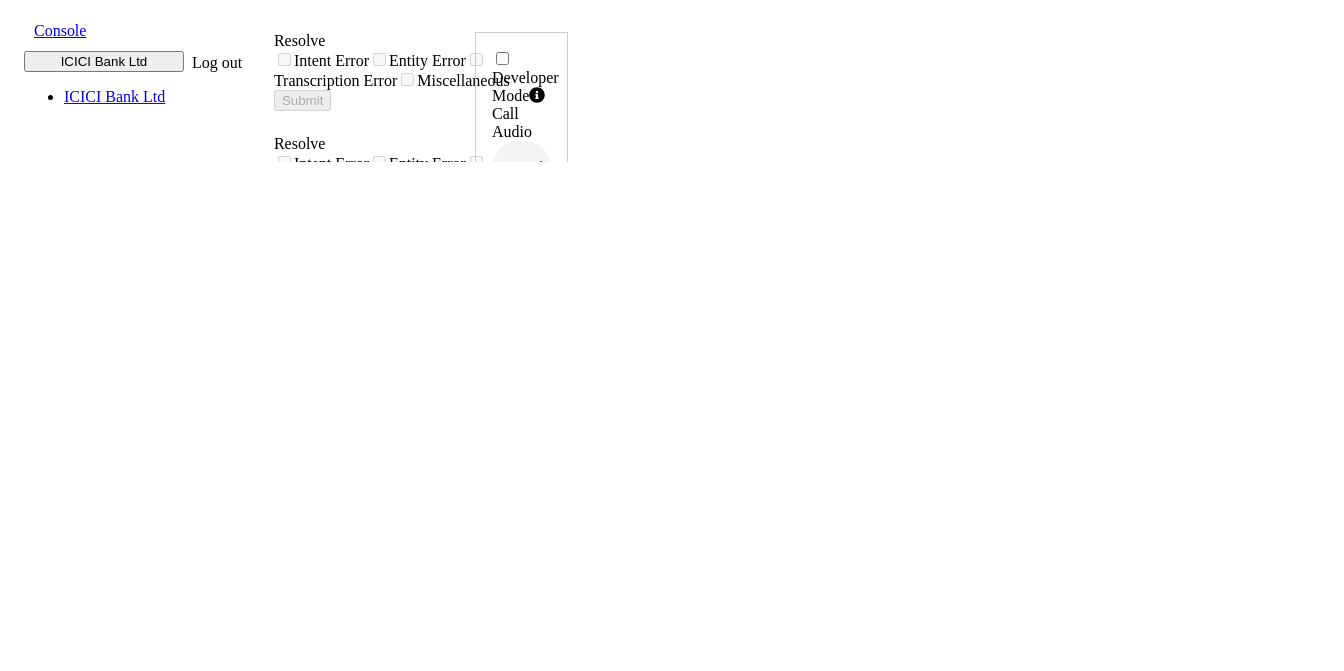 drag, startPoint x: 1199, startPoint y: 443, endPoint x: 1270, endPoint y: 436, distance: 71.34424 